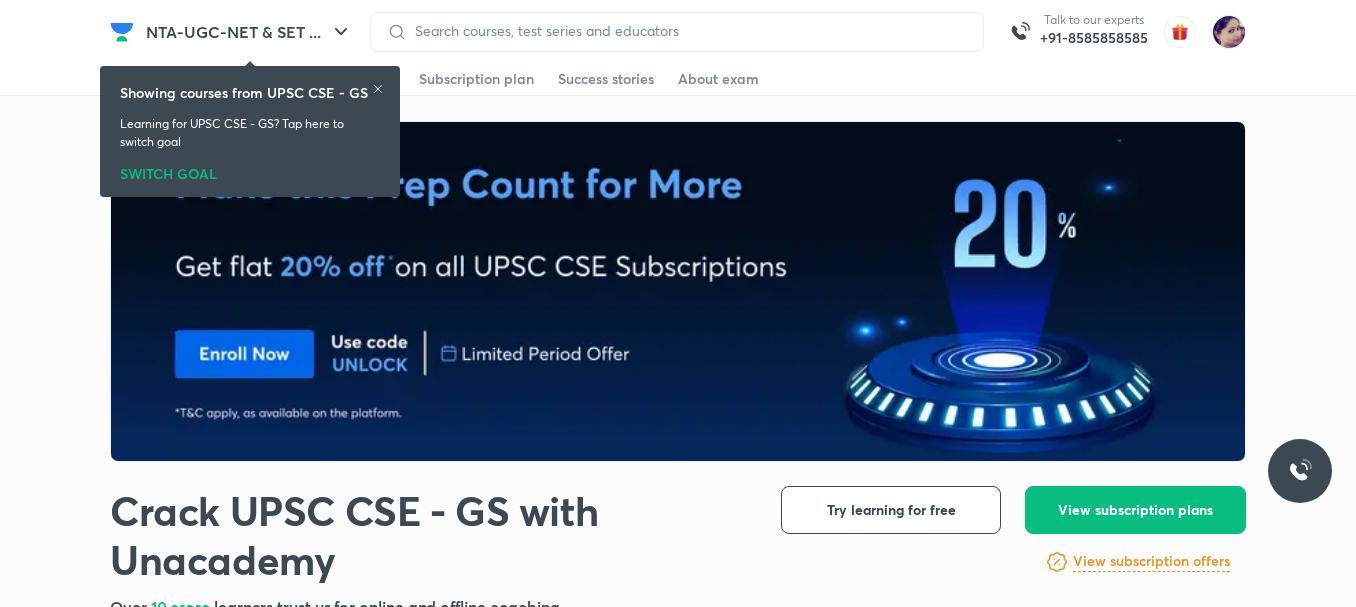 scroll, scrollTop: 0, scrollLeft: 0, axis: both 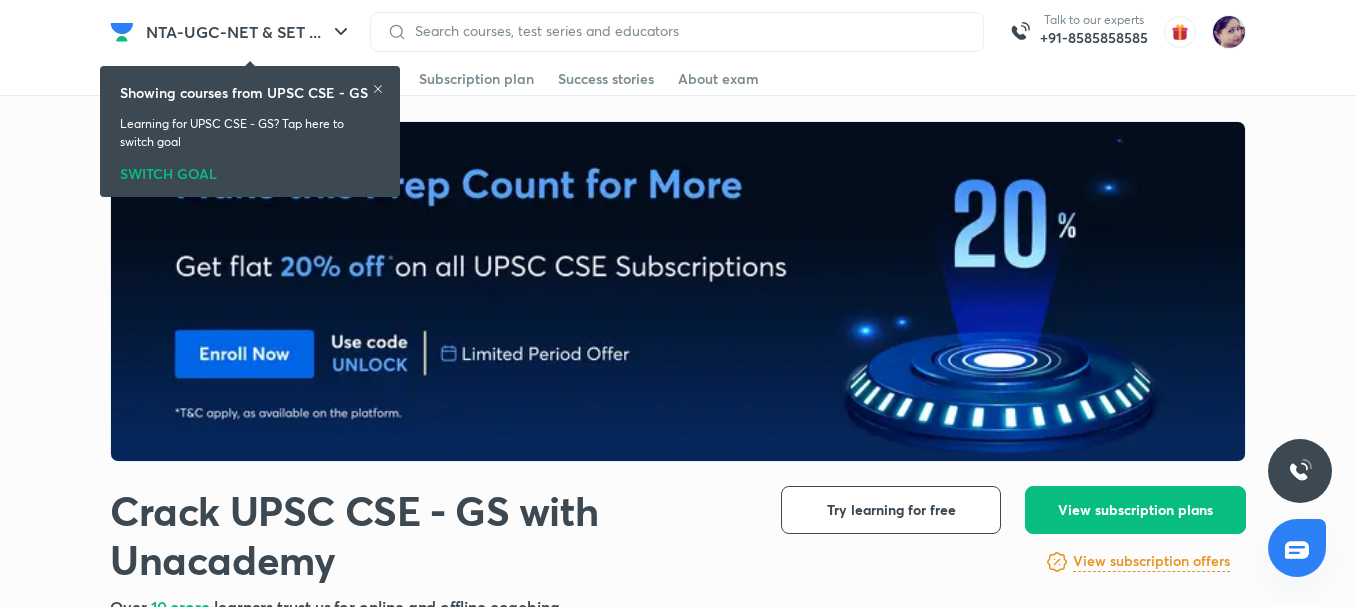 click on "View subscription offers" at bounding box center (1151, 561) 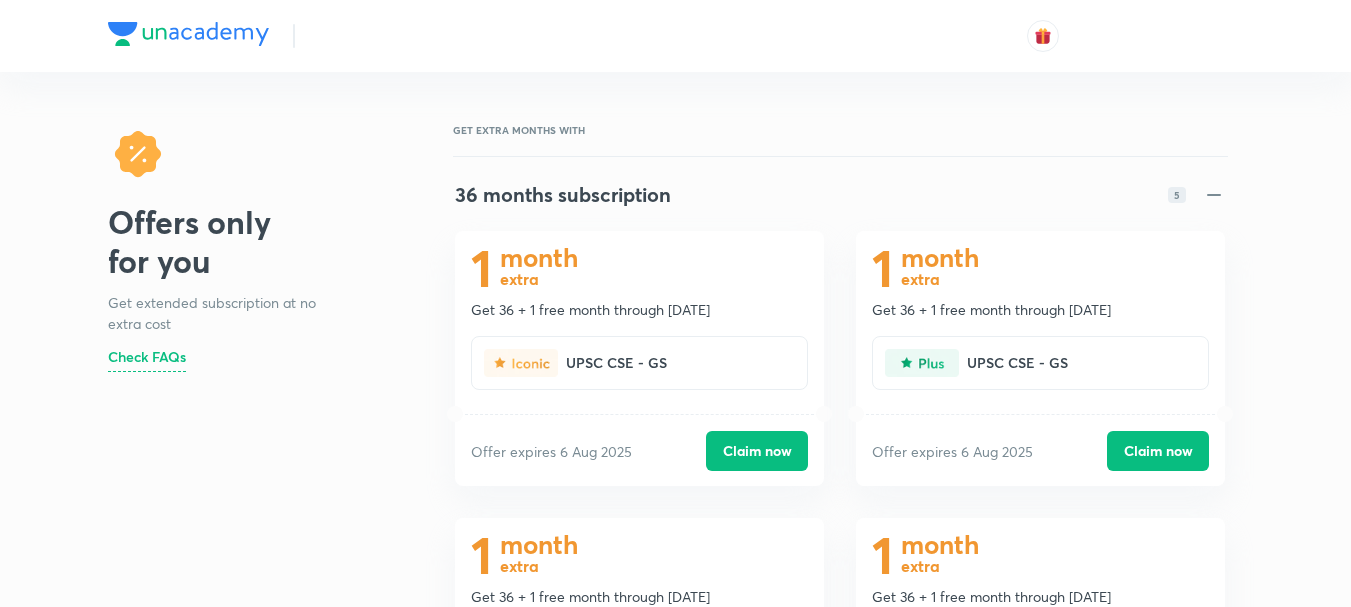 scroll, scrollTop: 0, scrollLeft: 0, axis: both 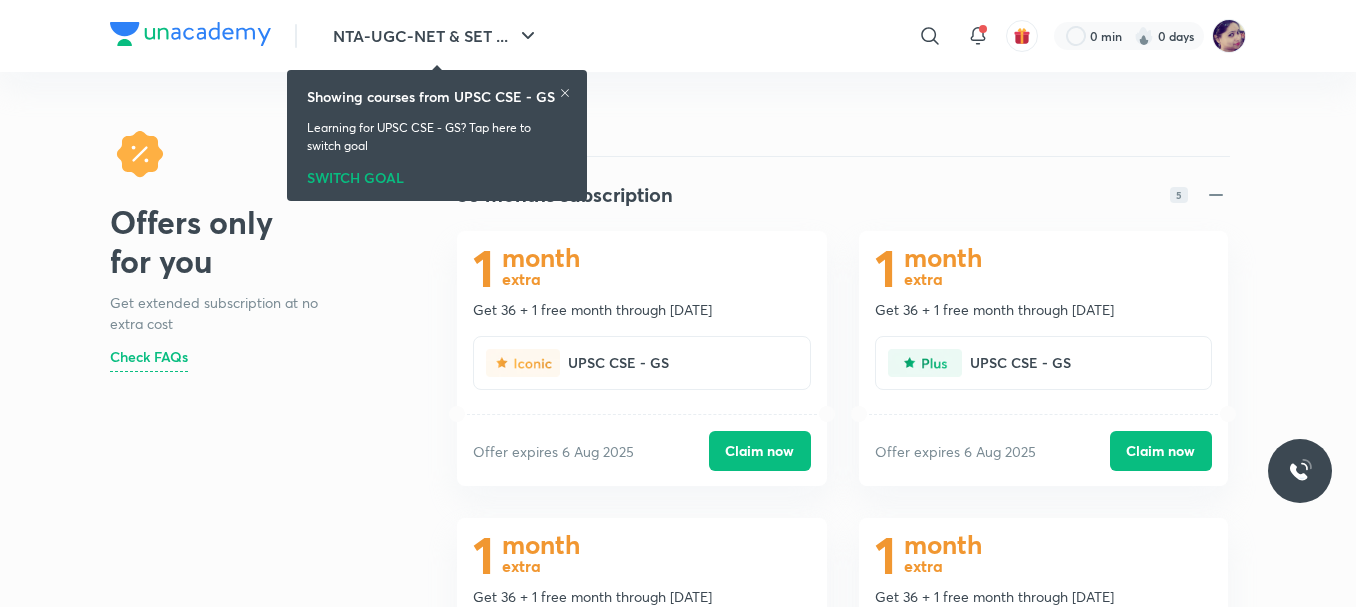 click on "Showing courses from UPSC CSE - GS Learning for UPSC CSE - GS? Tap here to switch goal SWITCH GOAL" at bounding box center [437, 135] 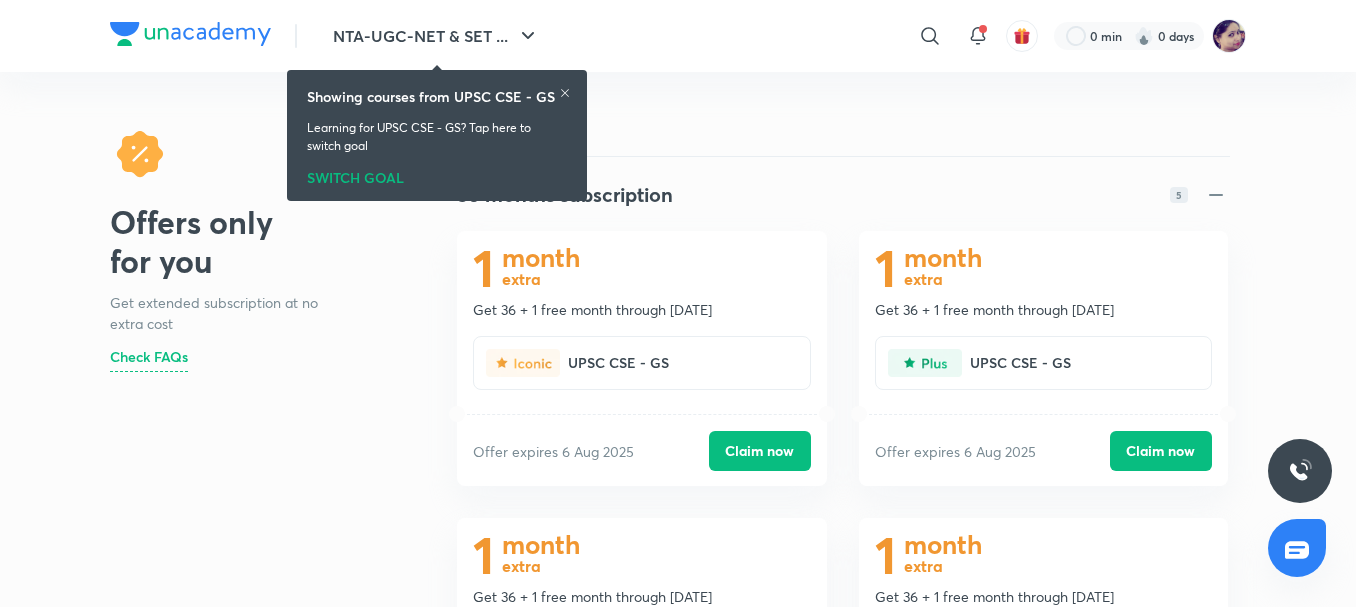 click 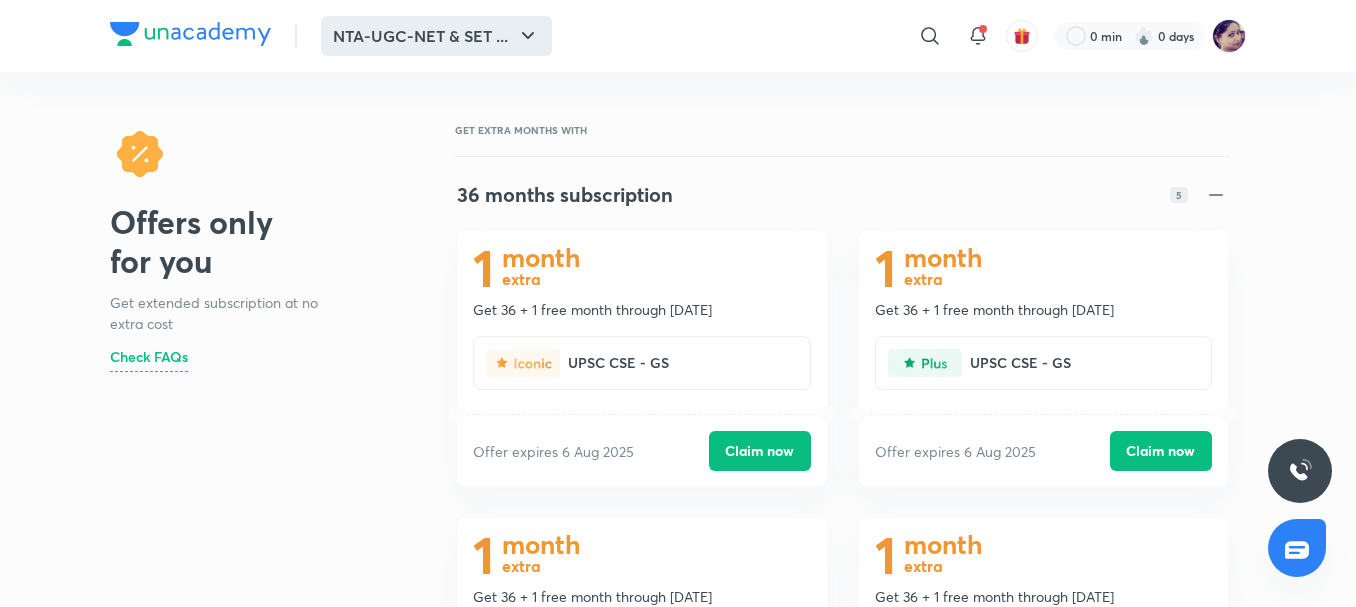 click 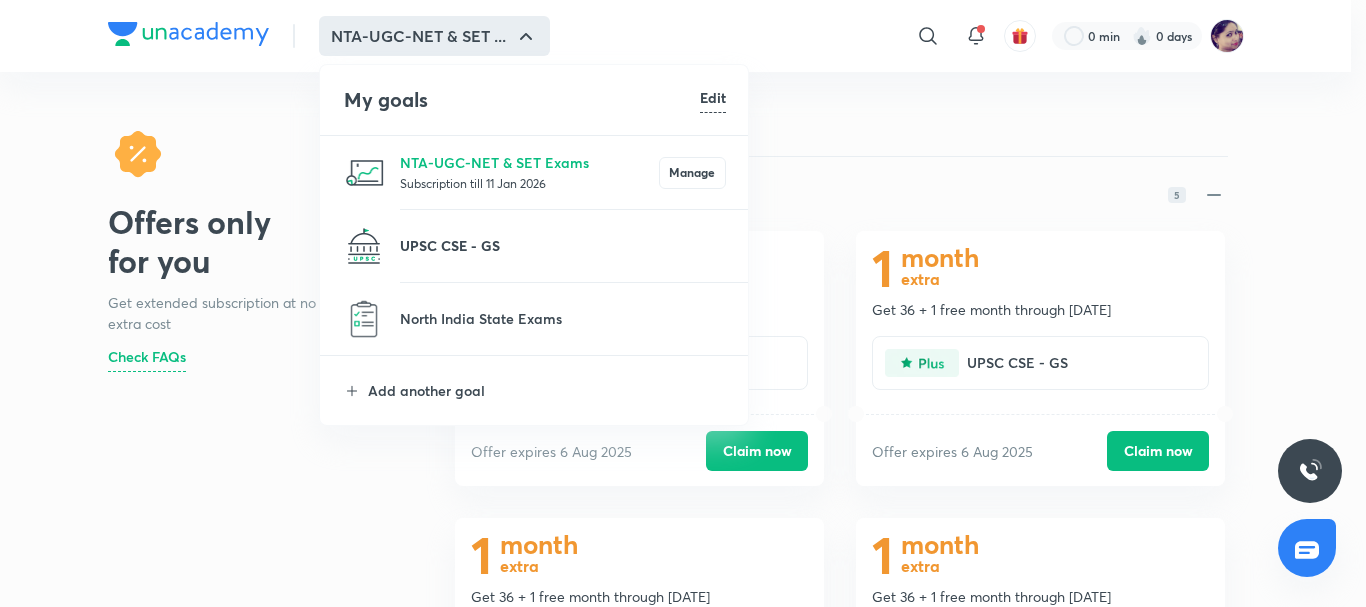 click on "UPSC CSE - GS" at bounding box center [563, 245] 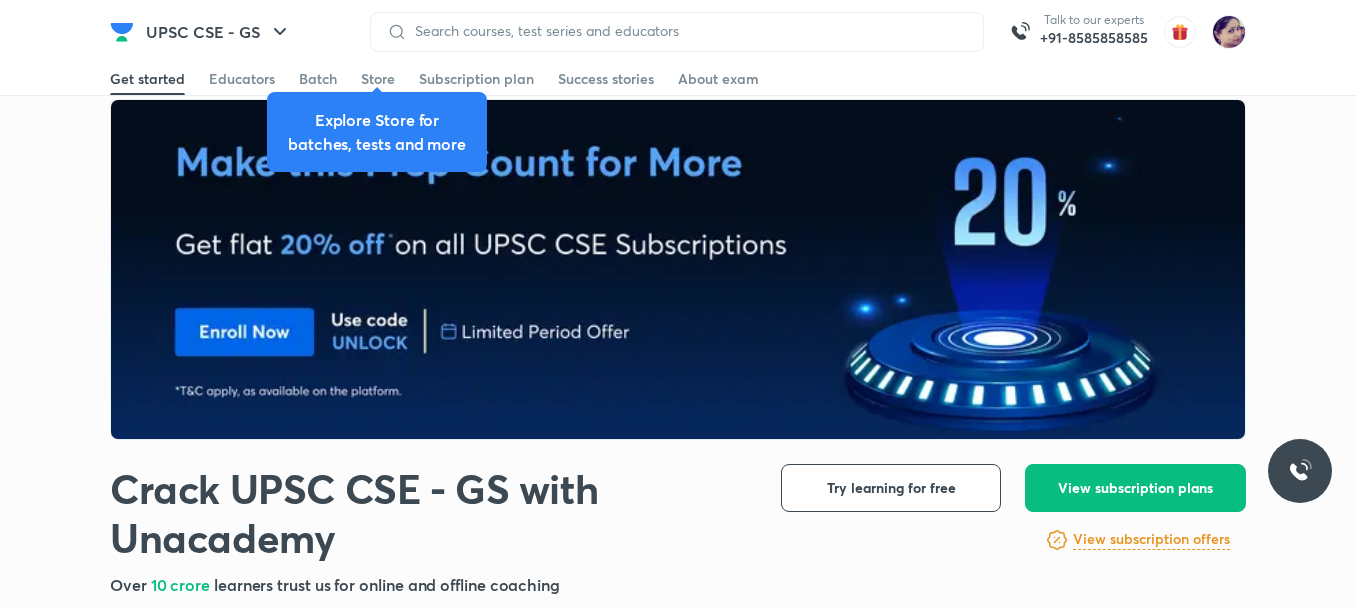 scroll, scrollTop: 0, scrollLeft: 0, axis: both 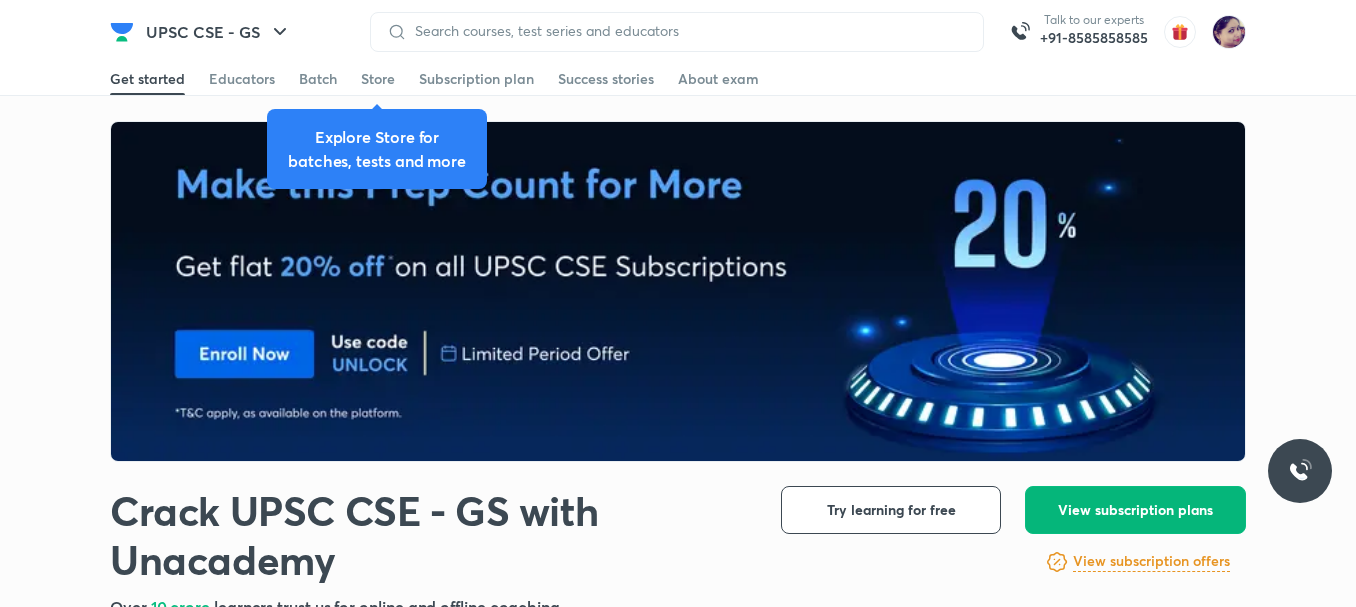 click on "View subscription plans" at bounding box center (1135, 510) 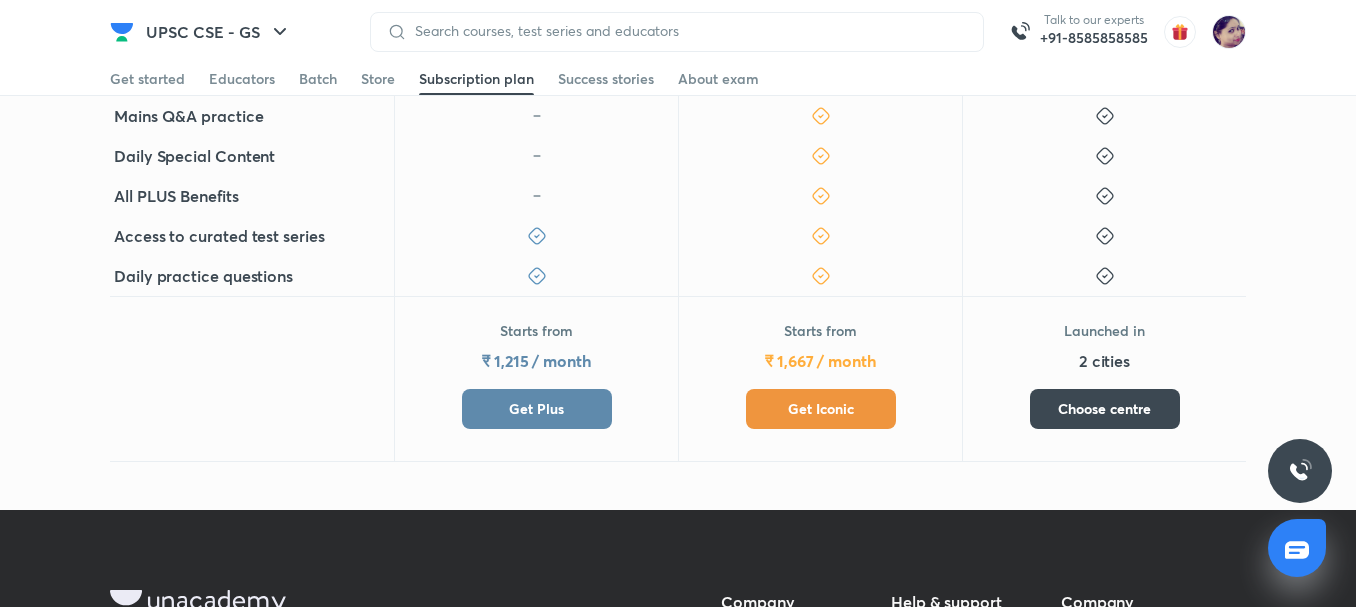 scroll, scrollTop: 840, scrollLeft: 0, axis: vertical 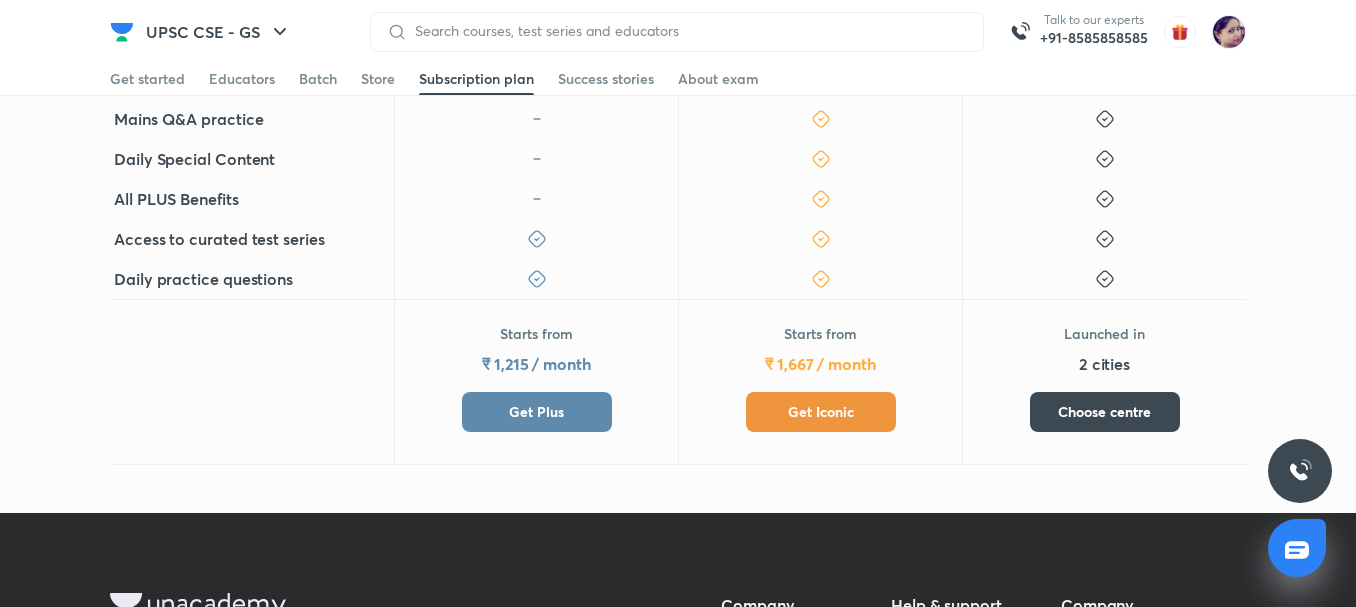click on "Get Plus" at bounding box center [536, 412] 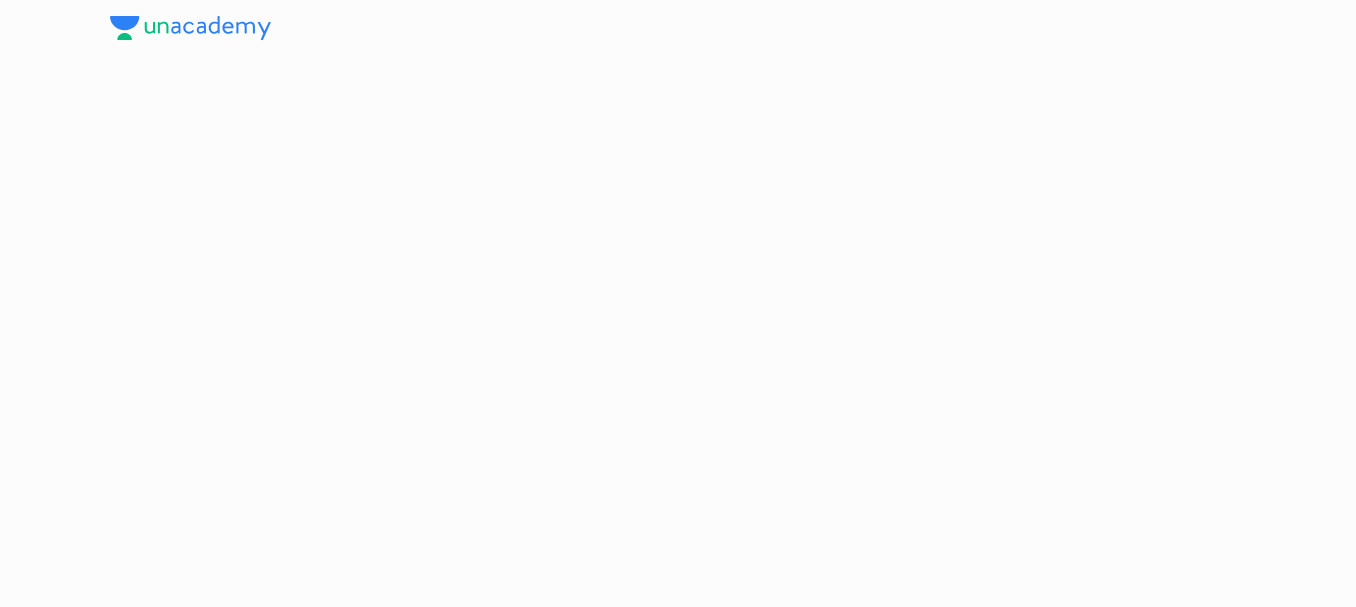 scroll, scrollTop: 0, scrollLeft: 0, axis: both 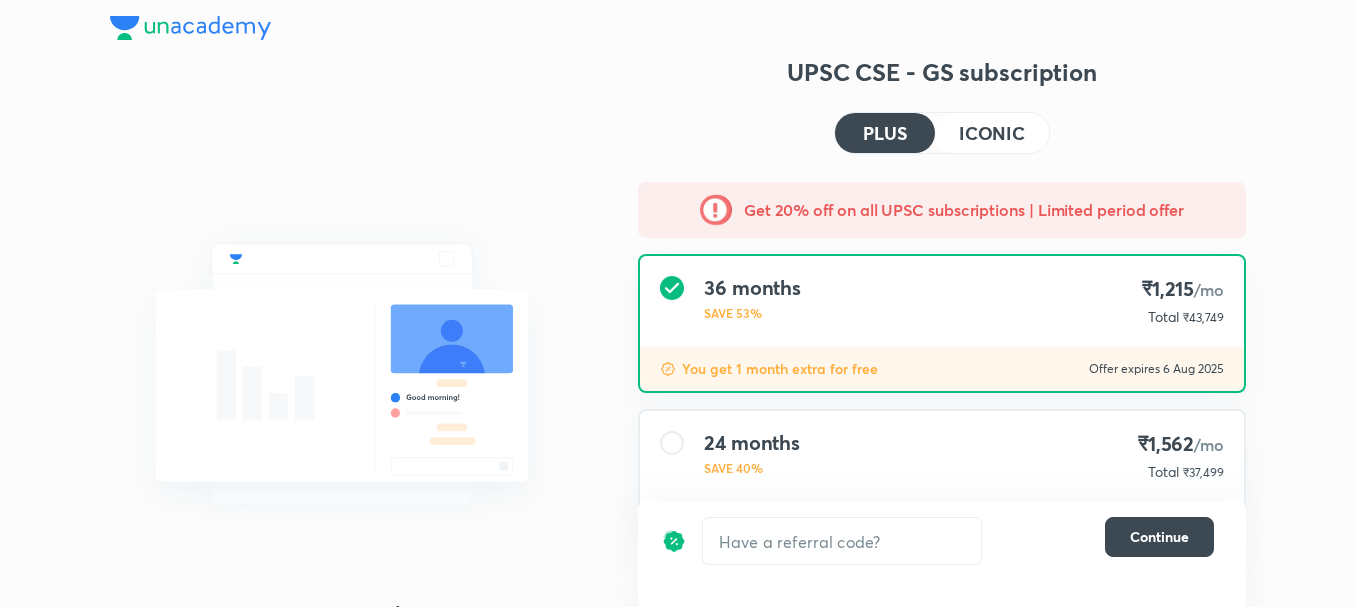 click on "24 months SAVE 40% ₹1,562  /mo Total ₹37,499" at bounding box center (942, 456) 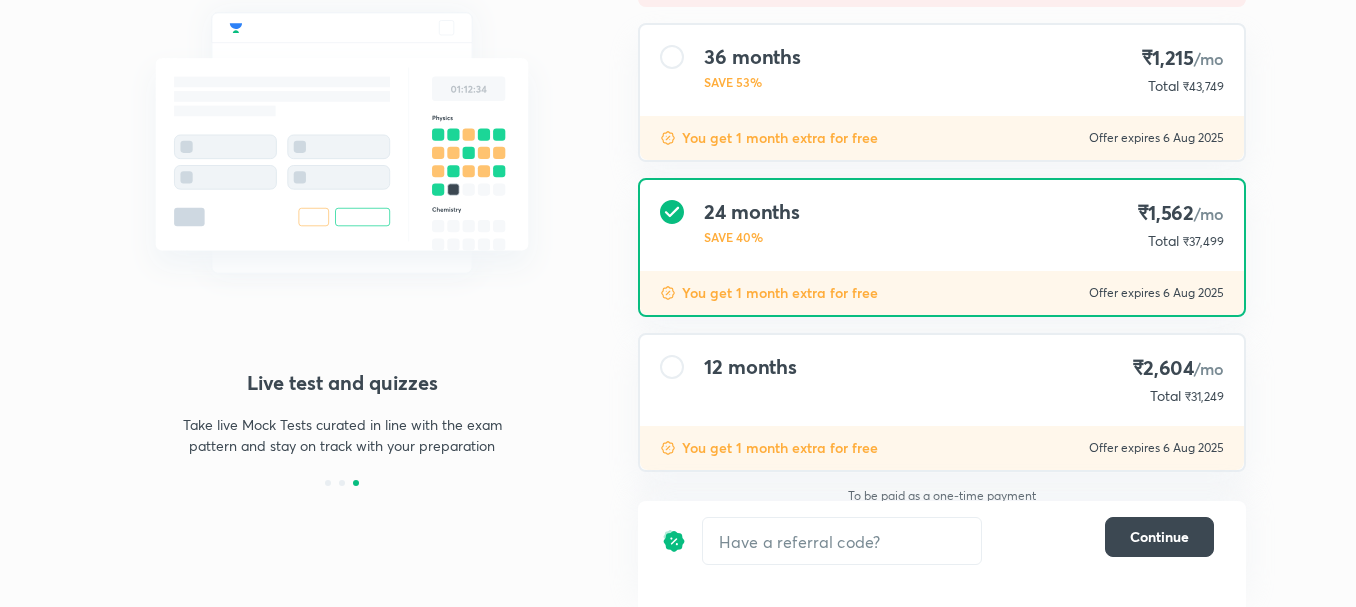 scroll, scrollTop: 244, scrollLeft: 0, axis: vertical 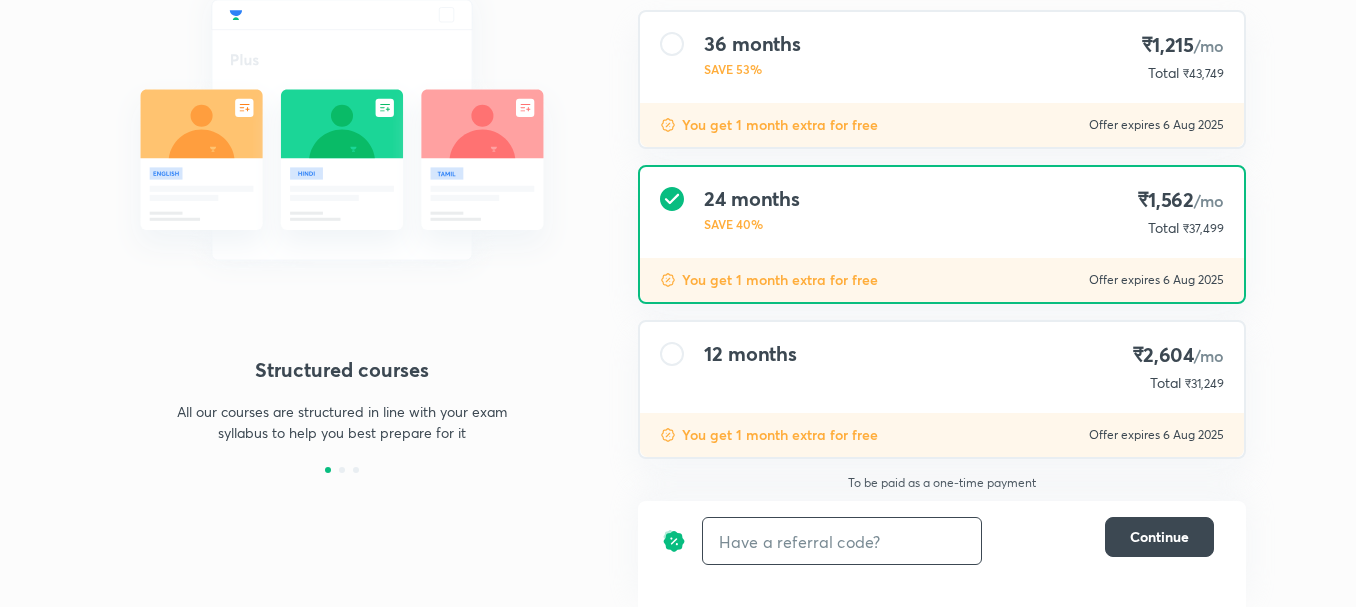 click at bounding box center (842, 541) 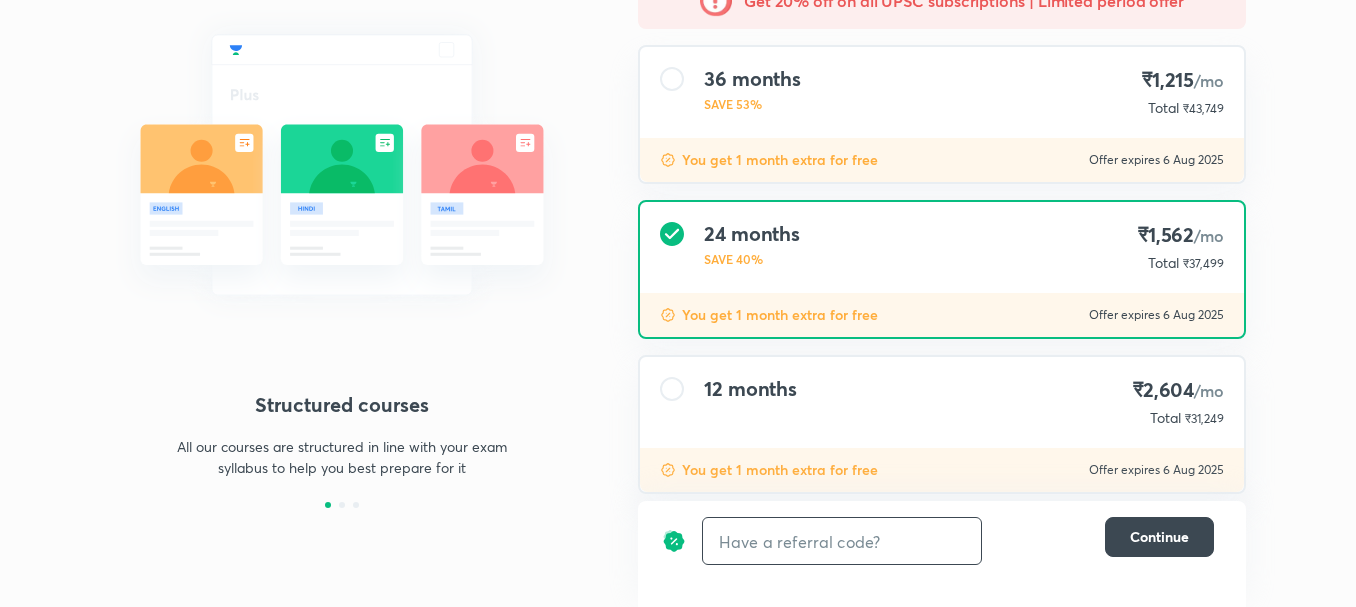 scroll, scrollTop: 244, scrollLeft: 0, axis: vertical 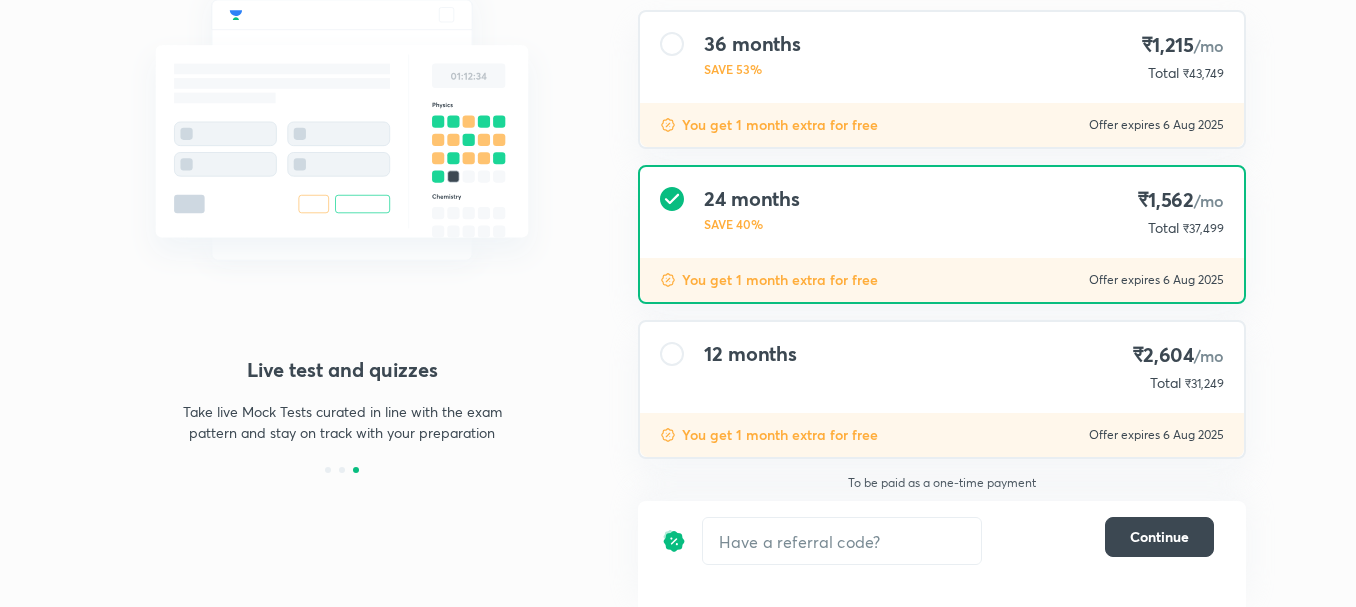 click on "12 months ₹2,604  /mo Total ₹31,249" at bounding box center (942, 367) 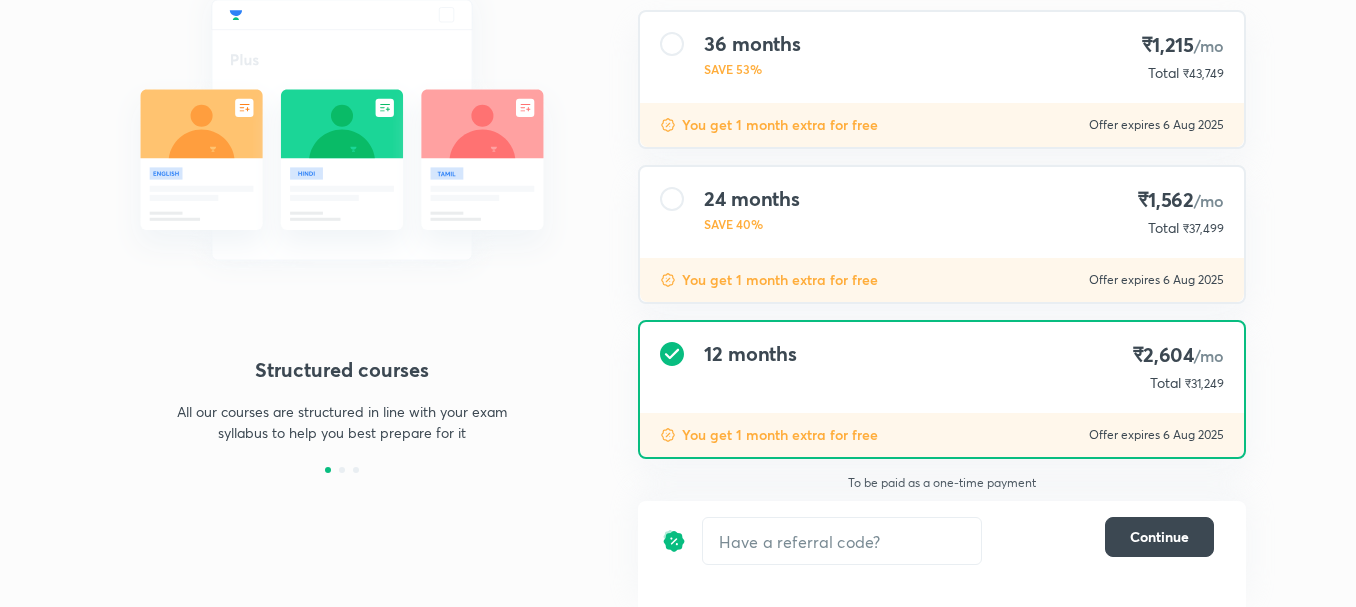 click on "You get 1 month extra for free" at bounding box center [780, 435] 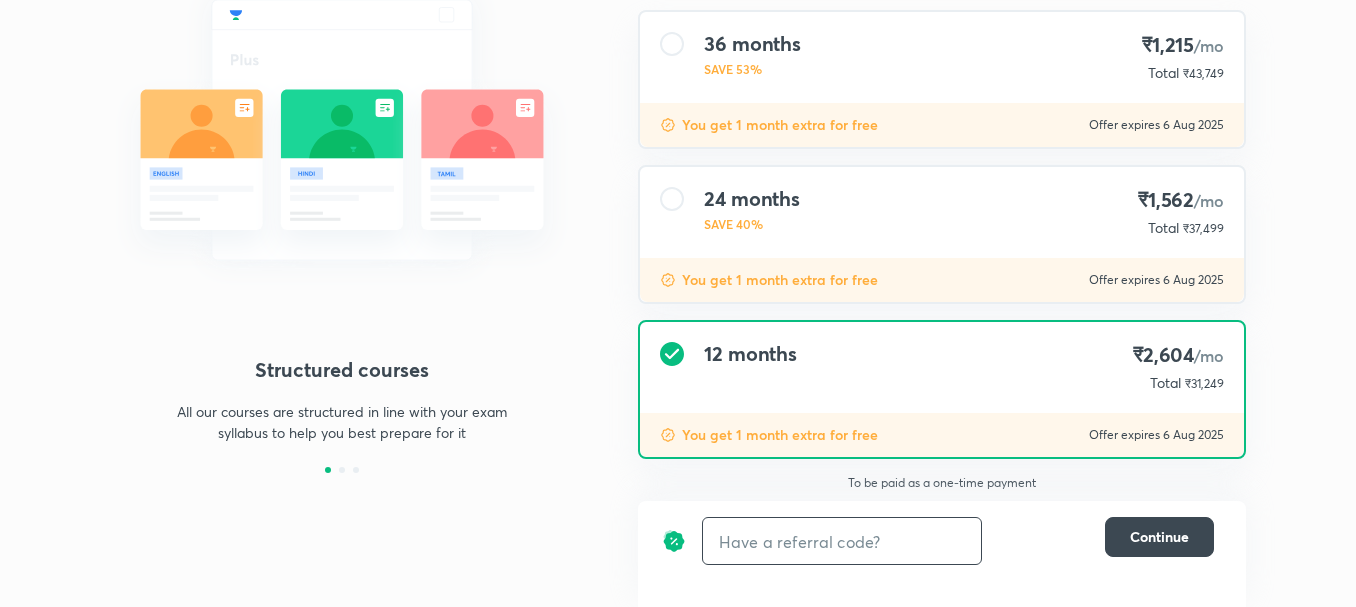 click at bounding box center (842, 541) 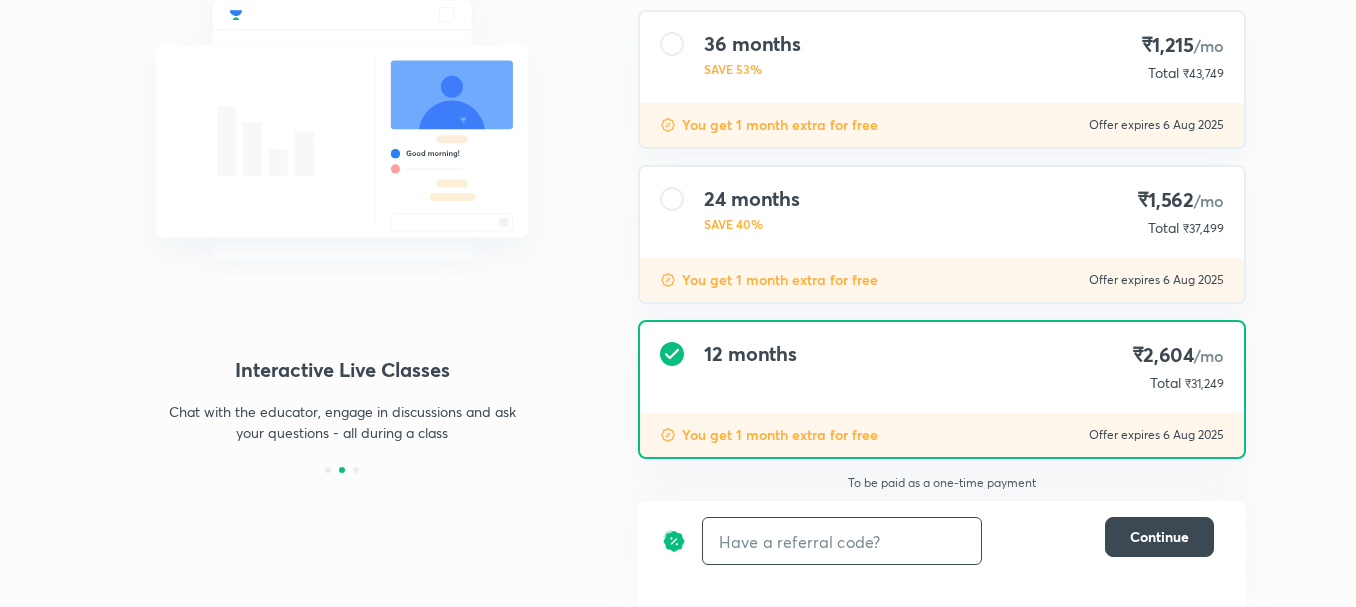 scroll, scrollTop: 19, scrollLeft: 0, axis: vertical 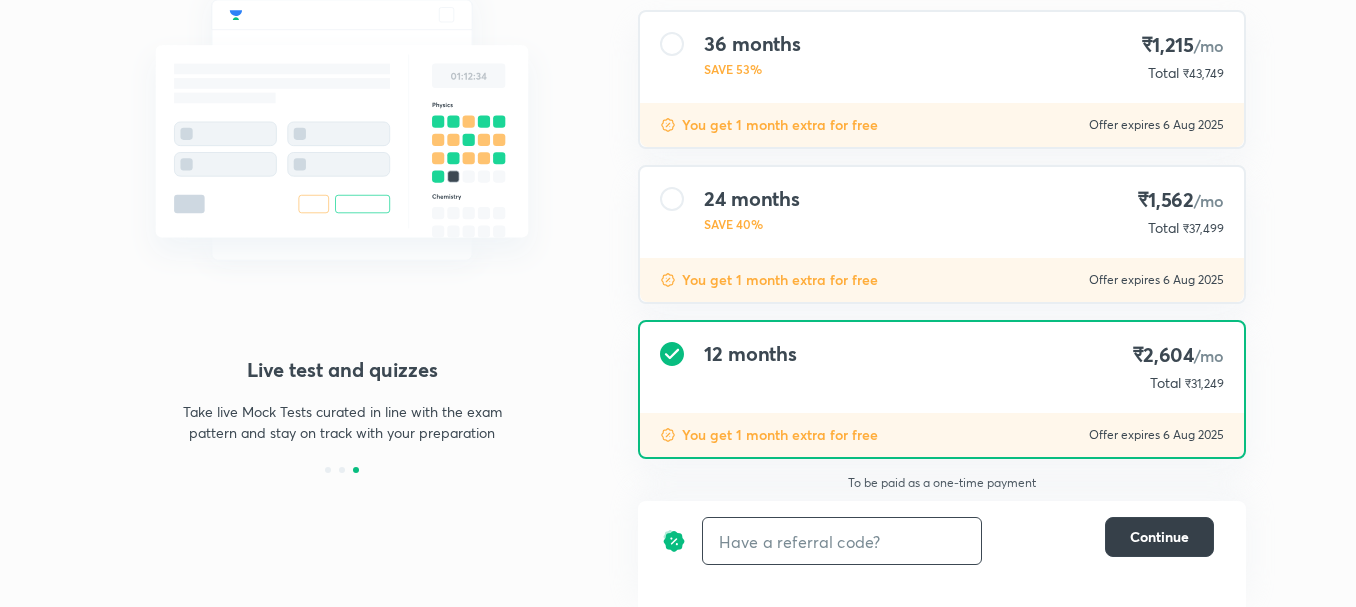 click on "Continue" at bounding box center (1159, 537) 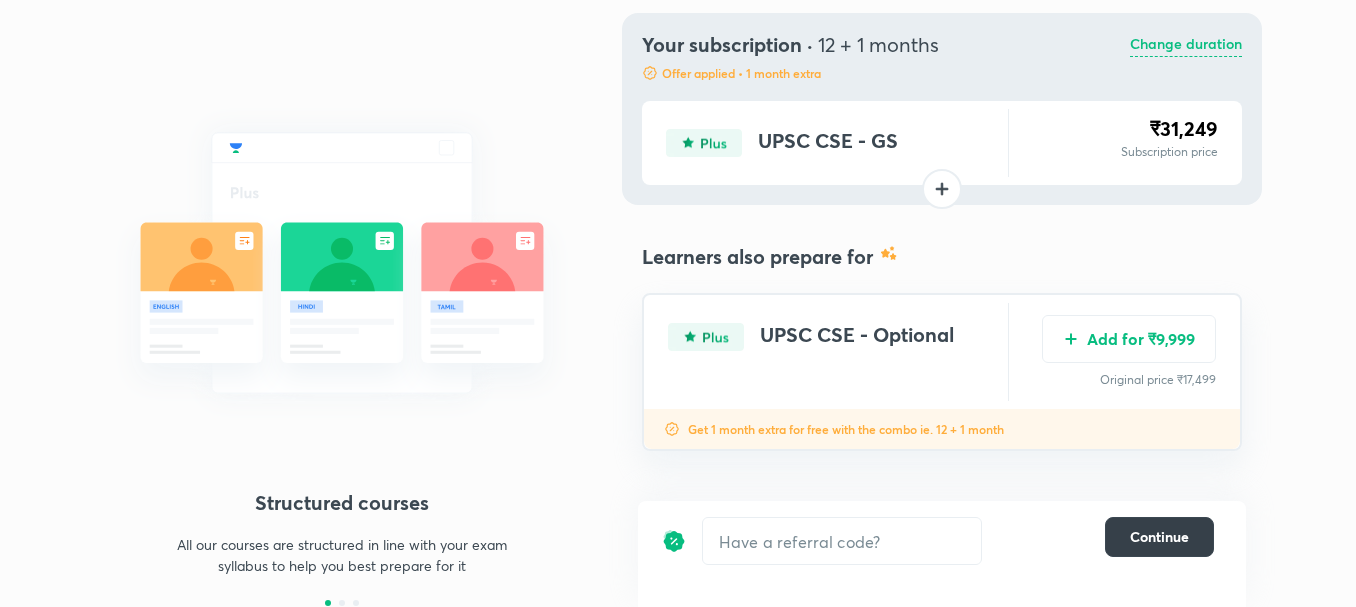 scroll, scrollTop: 111, scrollLeft: 0, axis: vertical 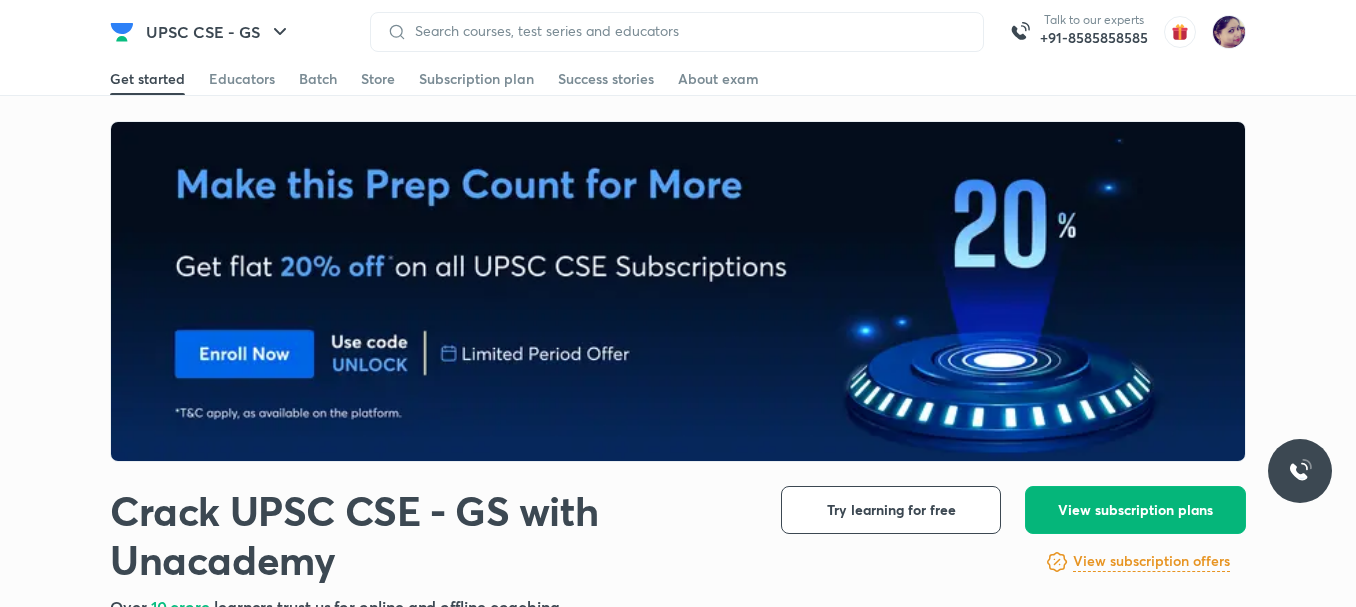 click on "View subscription plans" at bounding box center [1135, 510] 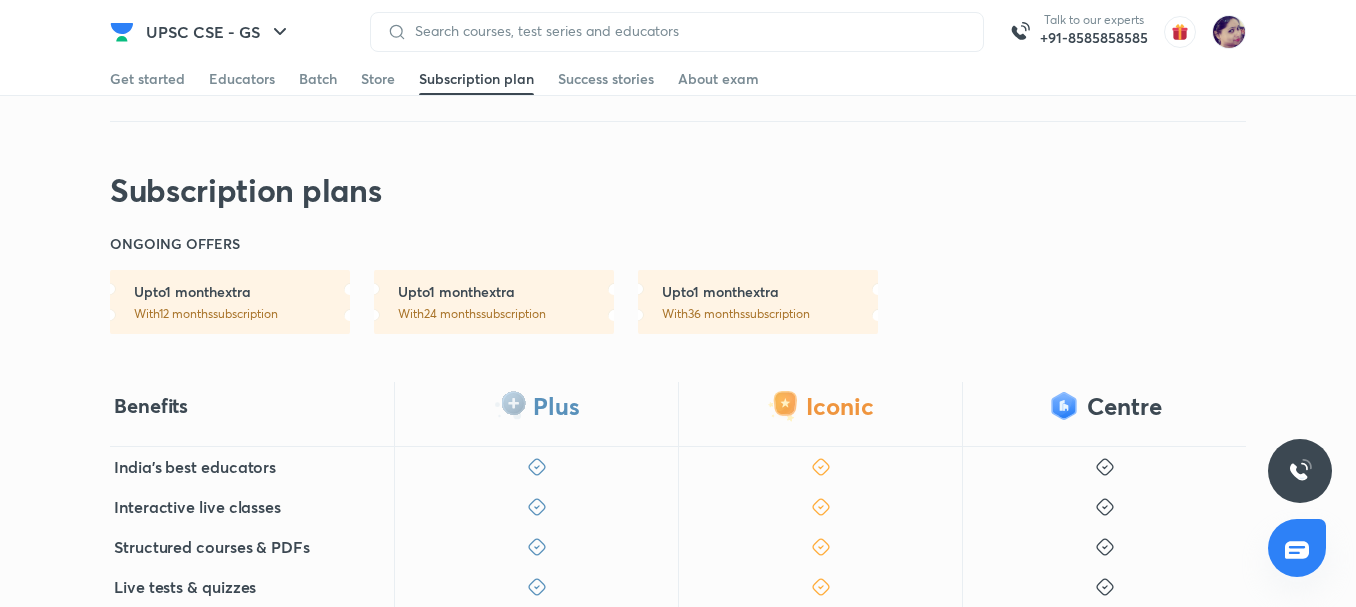 scroll, scrollTop: 0, scrollLeft: 0, axis: both 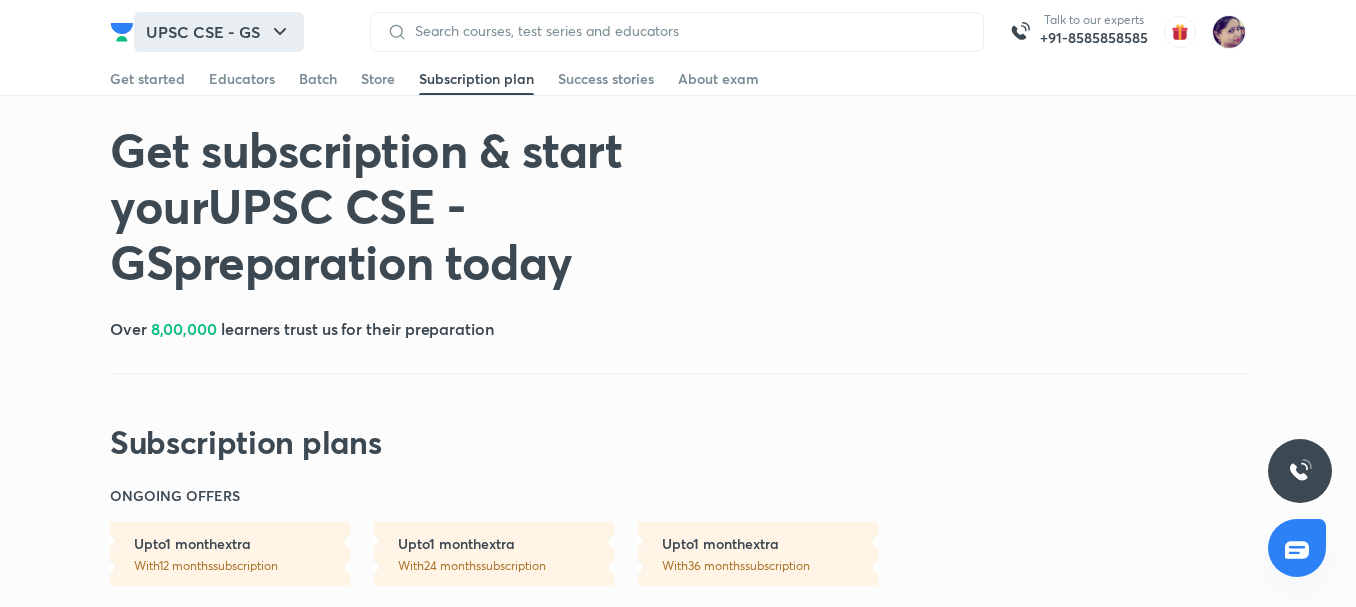 click on "UPSC CSE - GS" at bounding box center (219, 32) 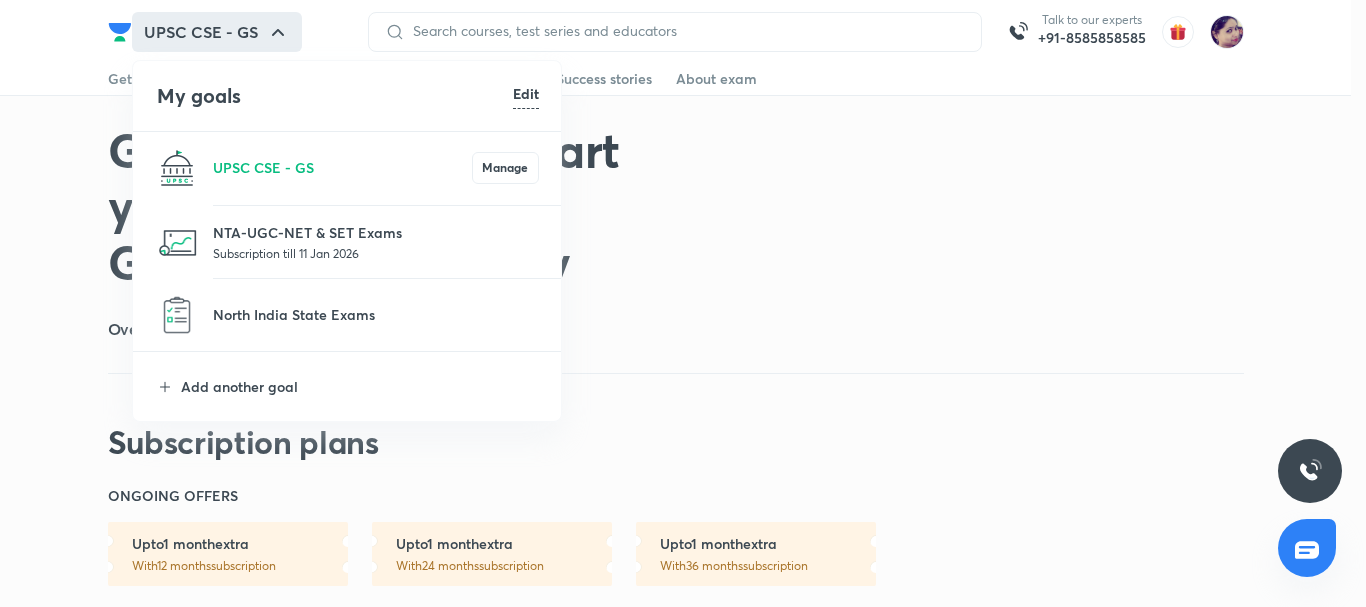 click on "Subscription till 11 Jan 2026" at bounding box center (376, 253) 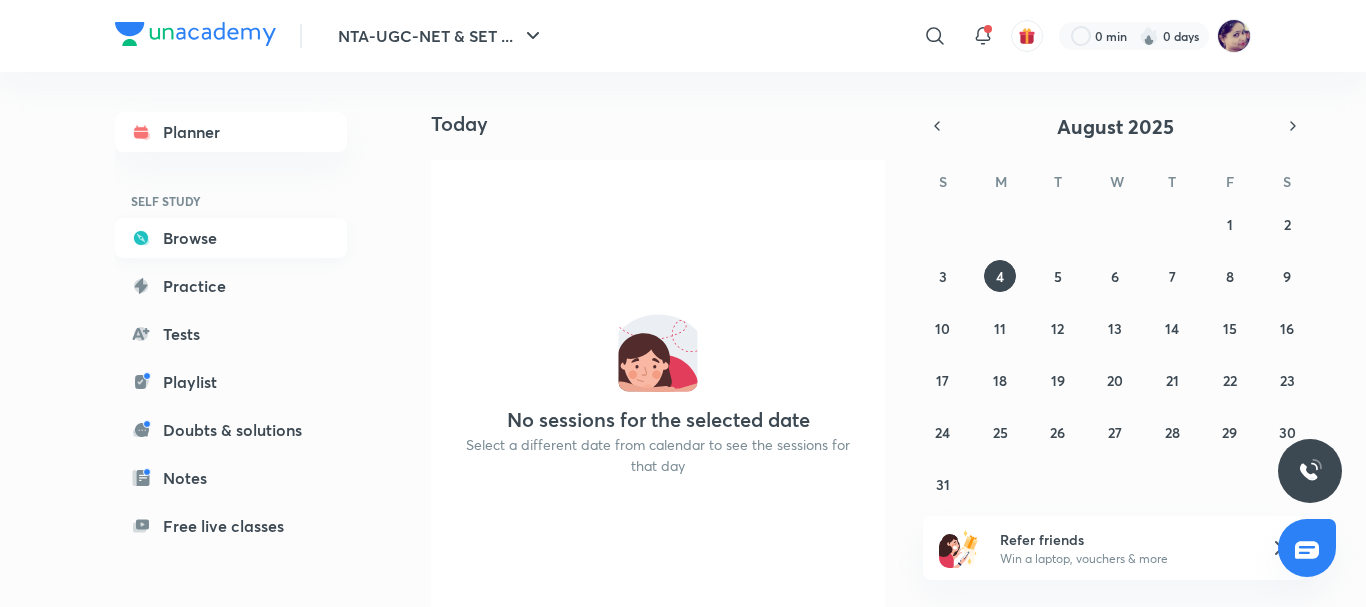 click on "Browse" at bounding box center [231, 238] 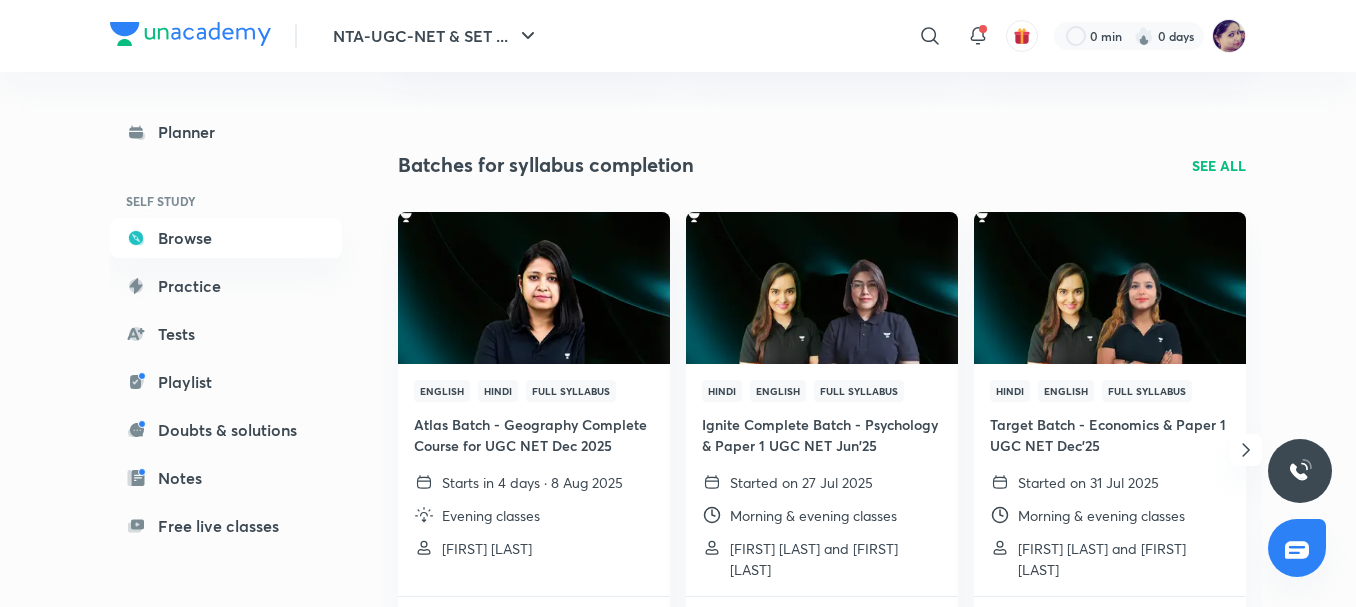scroll, scrollTop: 720, scrollLeft: 0, axis: vertical 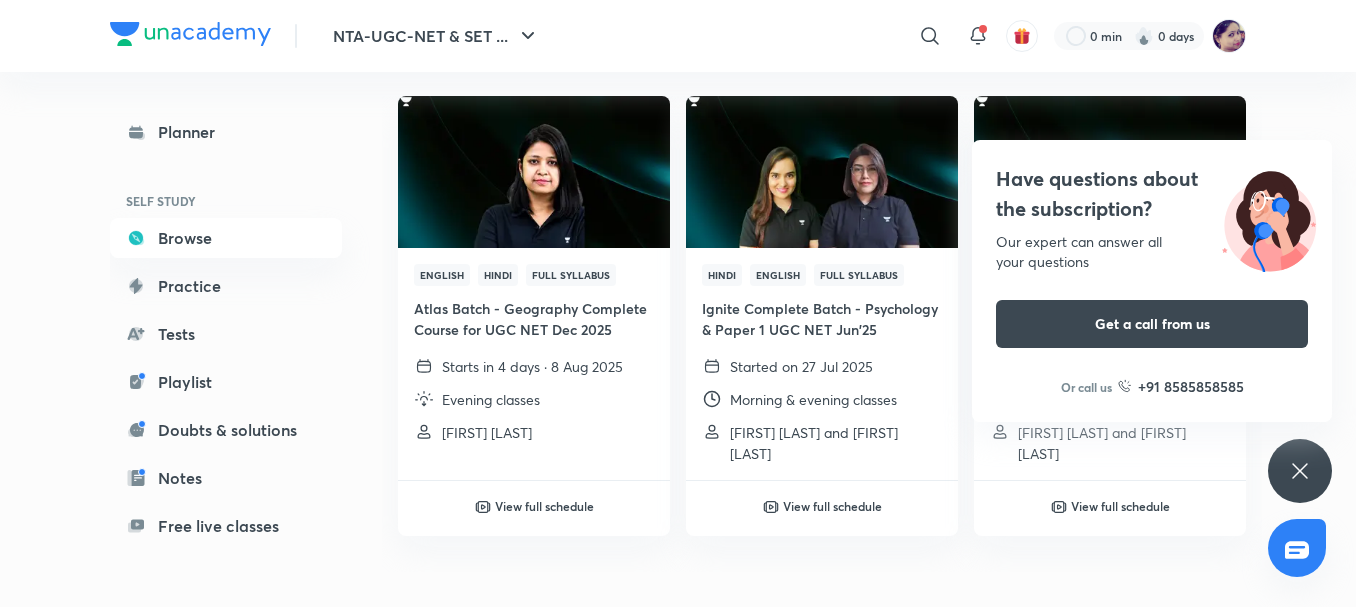 click on "Have questions about the subscription? Our expert can answer all your questions Get a call from us Or call us +91 8585858585" at bounding box center (1300, 471) 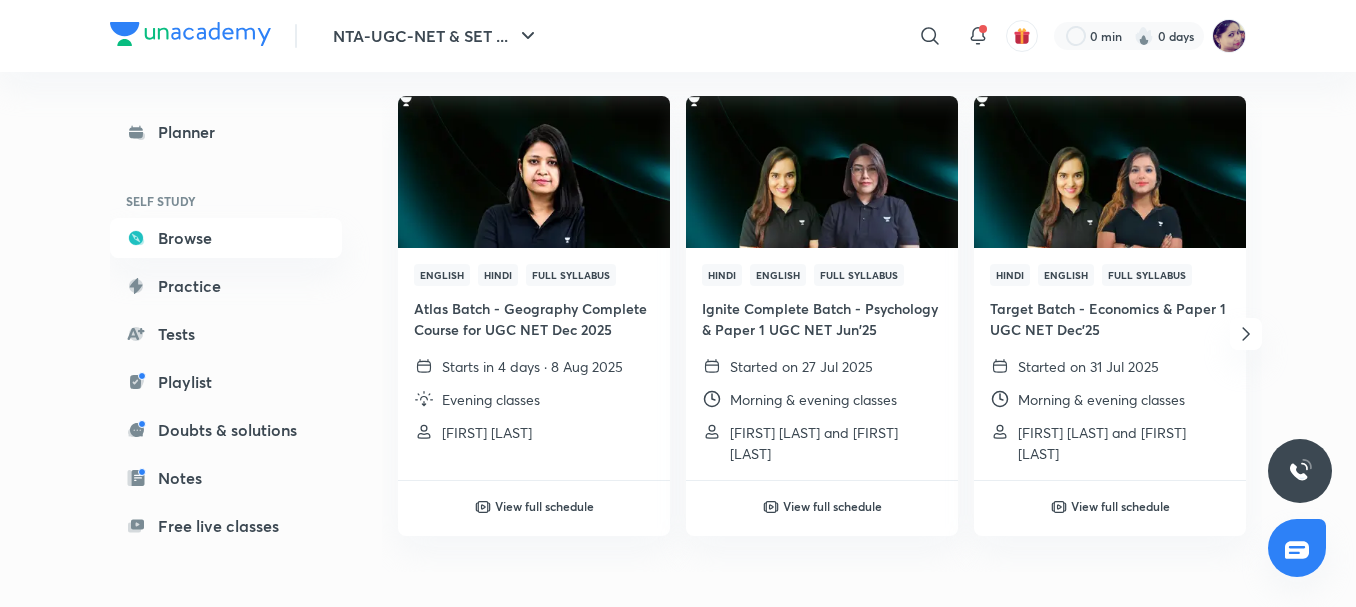 click 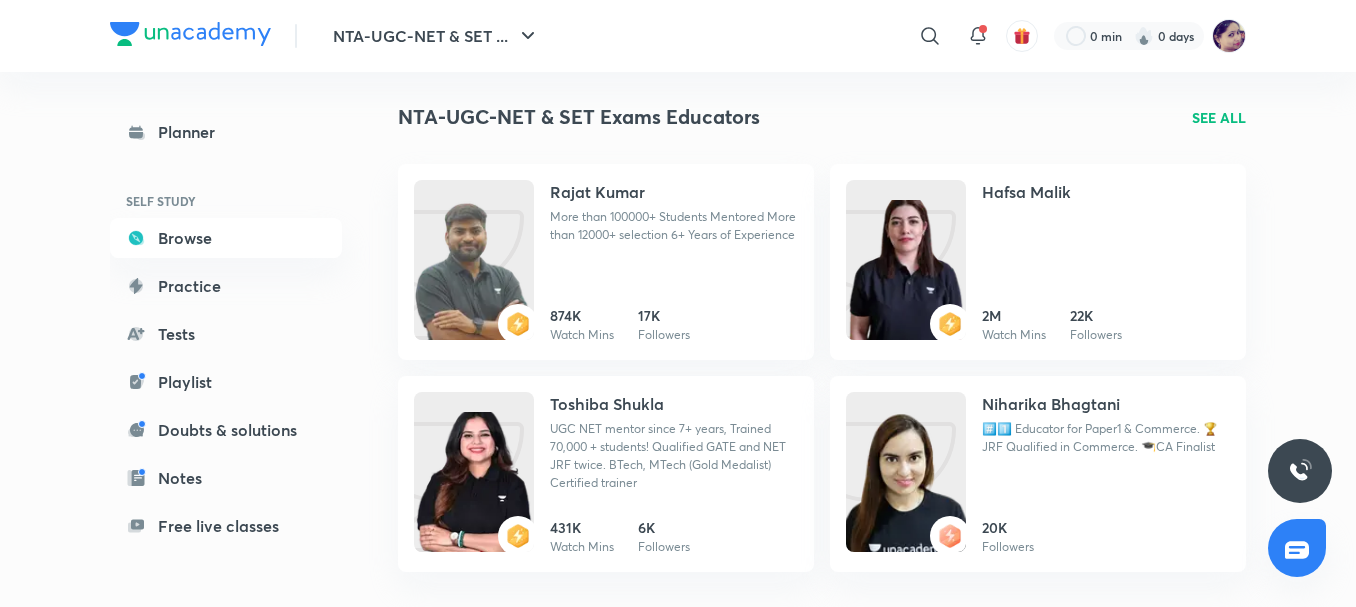 scroll, scrollTop: 2203, scrollLeft: 0, axis: vertical 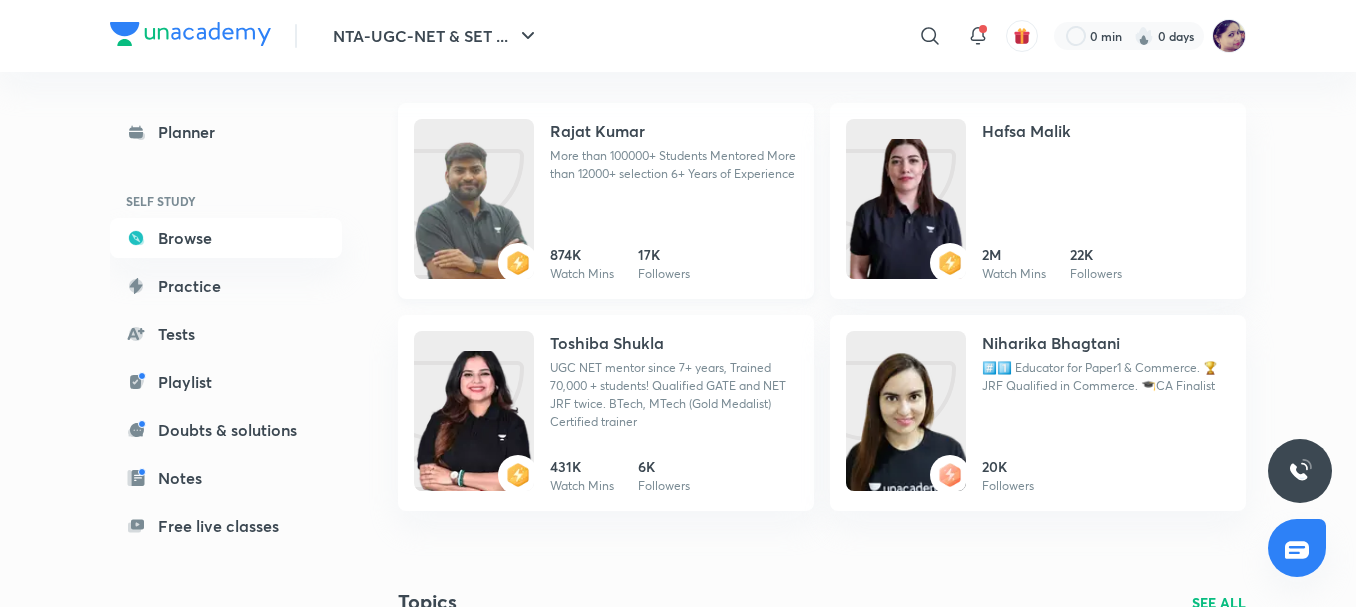 click on "Rajat Kumar" at bounding box center [597, 131] 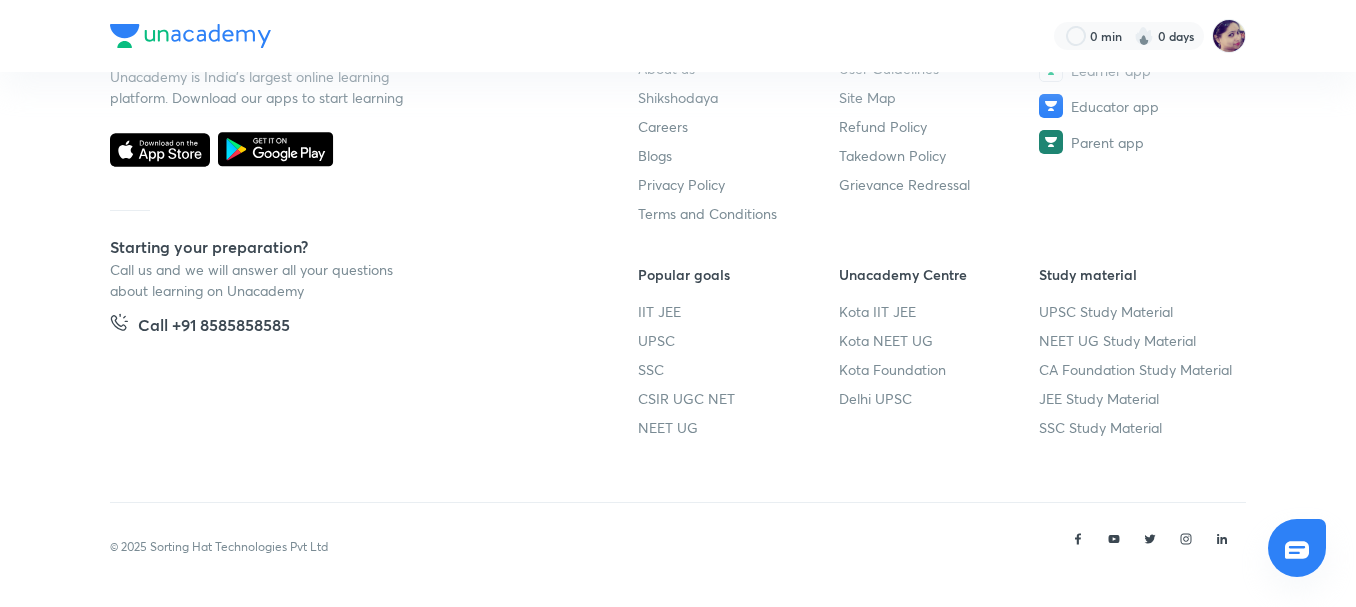scroll, scrollTop: 0, scrollLeft: 0, axis: both 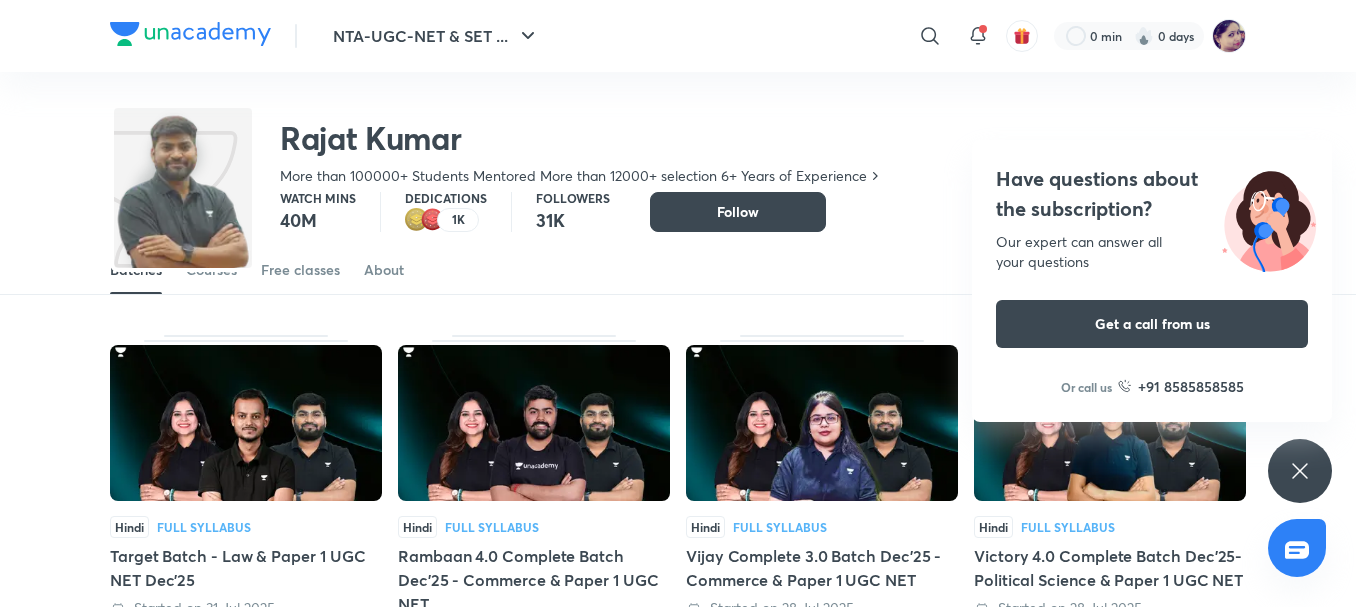 click 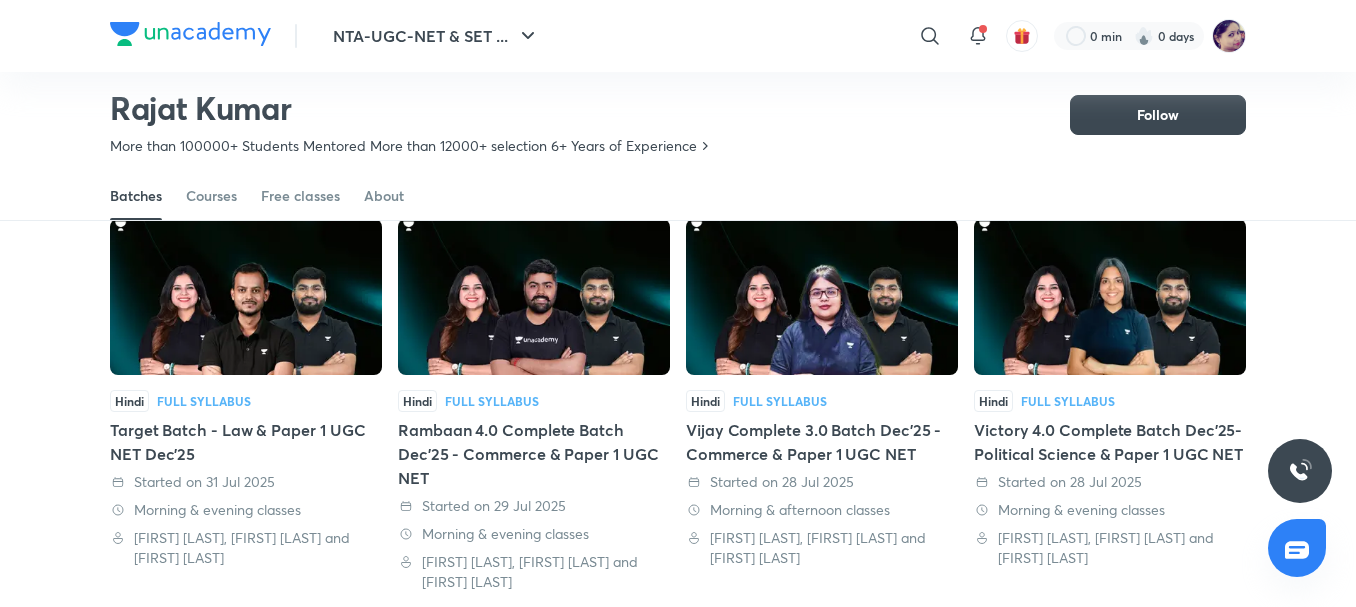 scroll, scrollTop: 128, scrollLeft: 0, axis: vertical 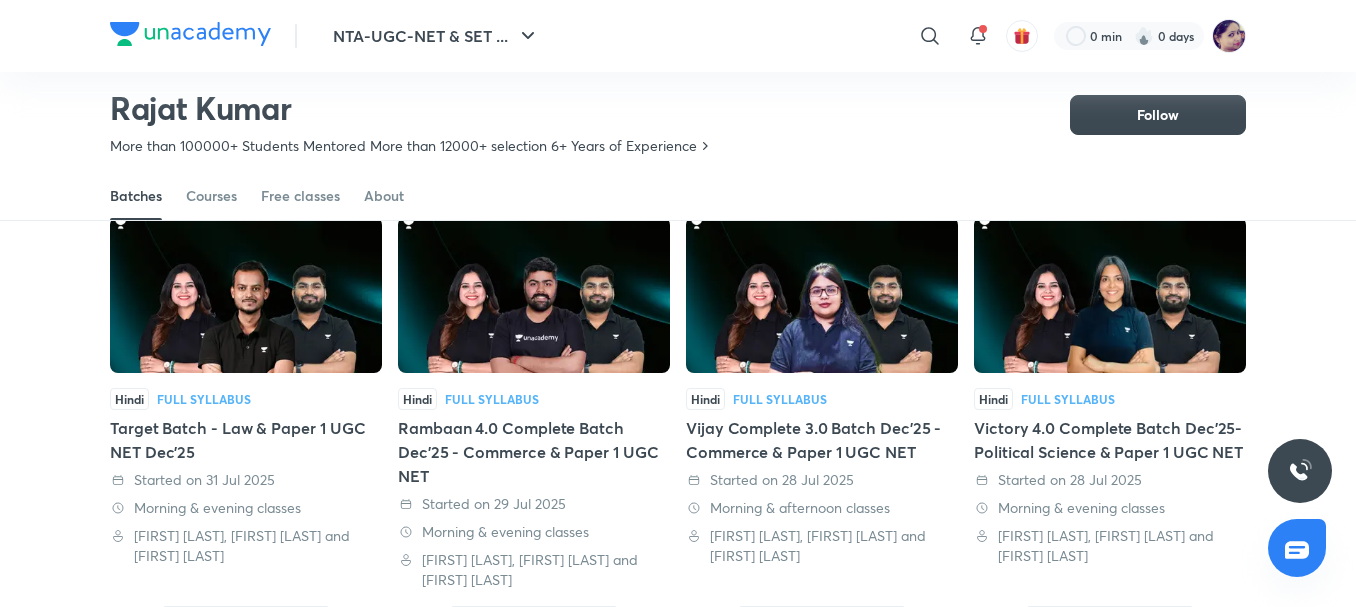 click on "Victory 4.0 Complete Batch Dec'25- Political Science & Paper 1 UGC NET" at bounding box center [1110, 440] 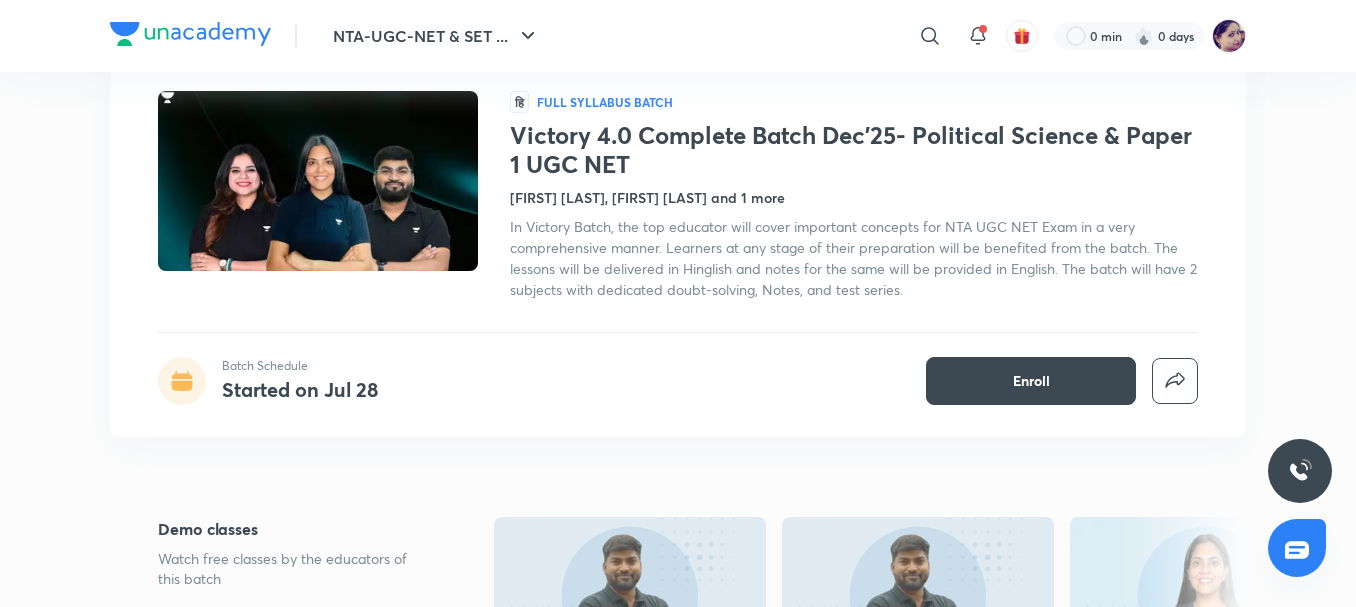 scroll, scrollTop: 120, scrollLeft: 0, axis: vertical 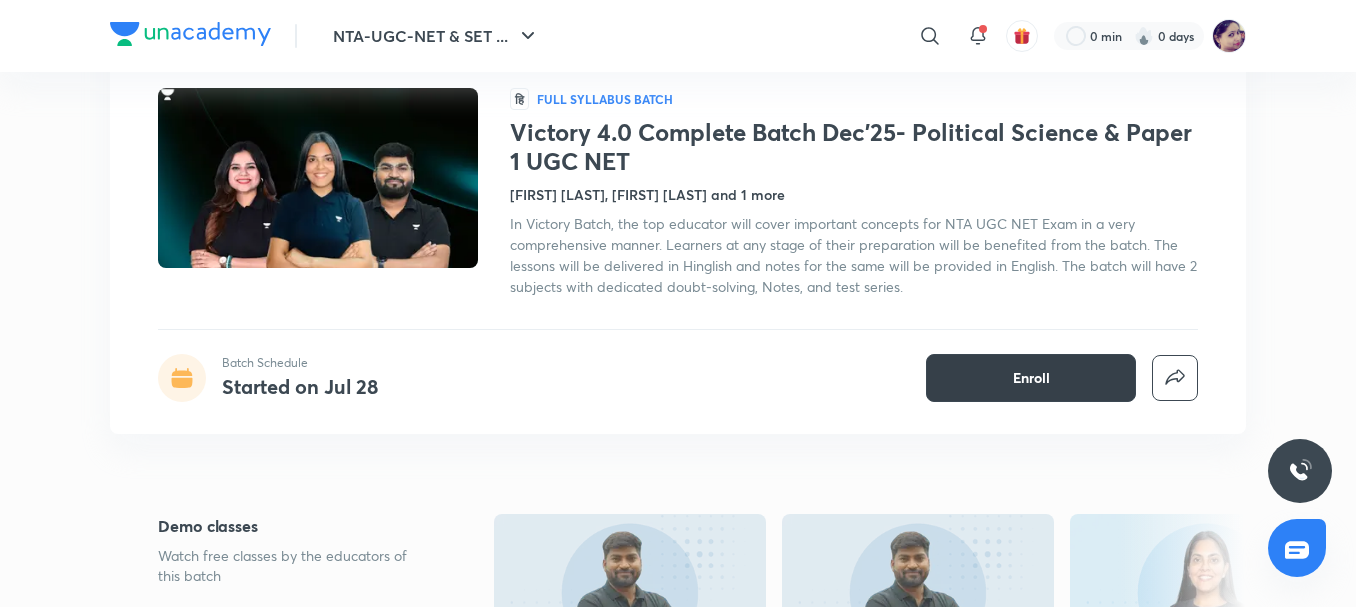 click on "Enroll" at bounding box center (1031, 378) 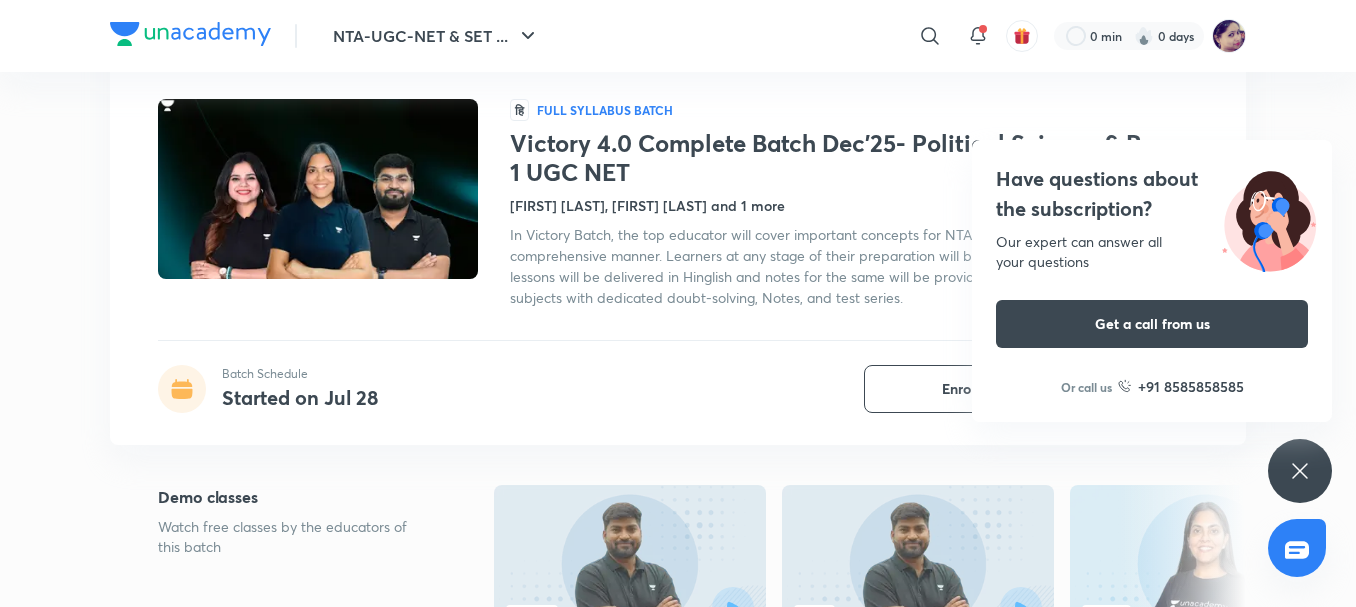 scroll, scrollTop: 0, scrollLeft: 0, axis: both 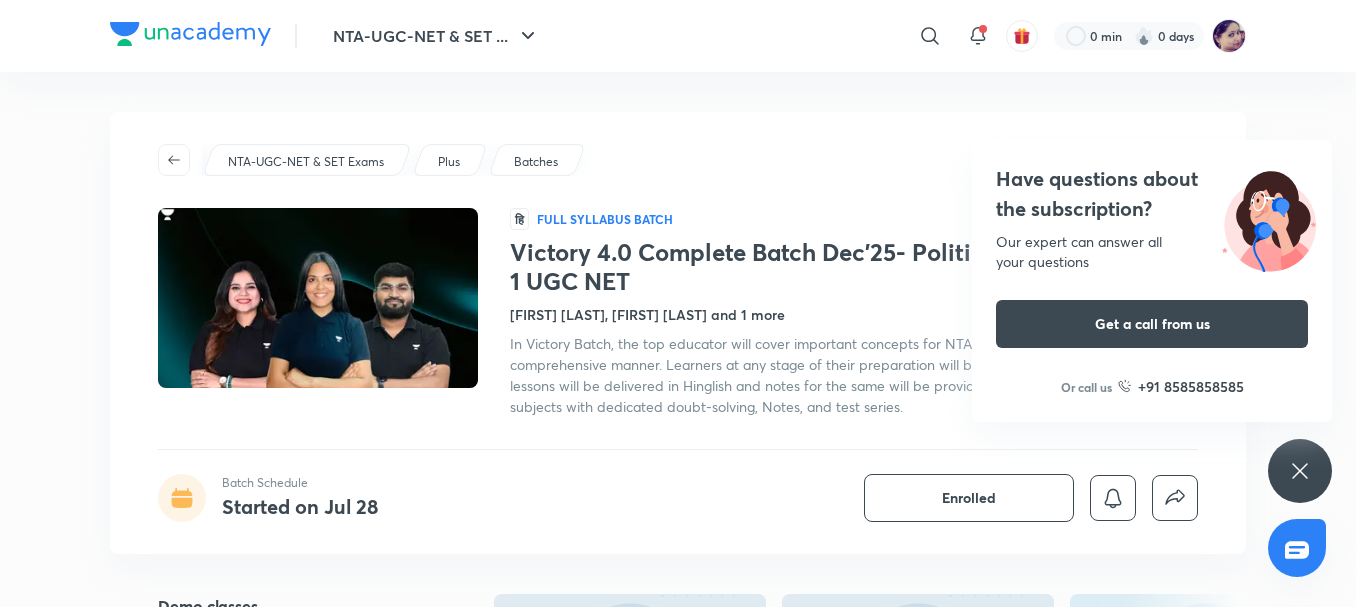 click on "Victory 4.0 Complete Batch Dec'25- Political Science & Paper 1 UGC NET" at bounding box center [854, 267] 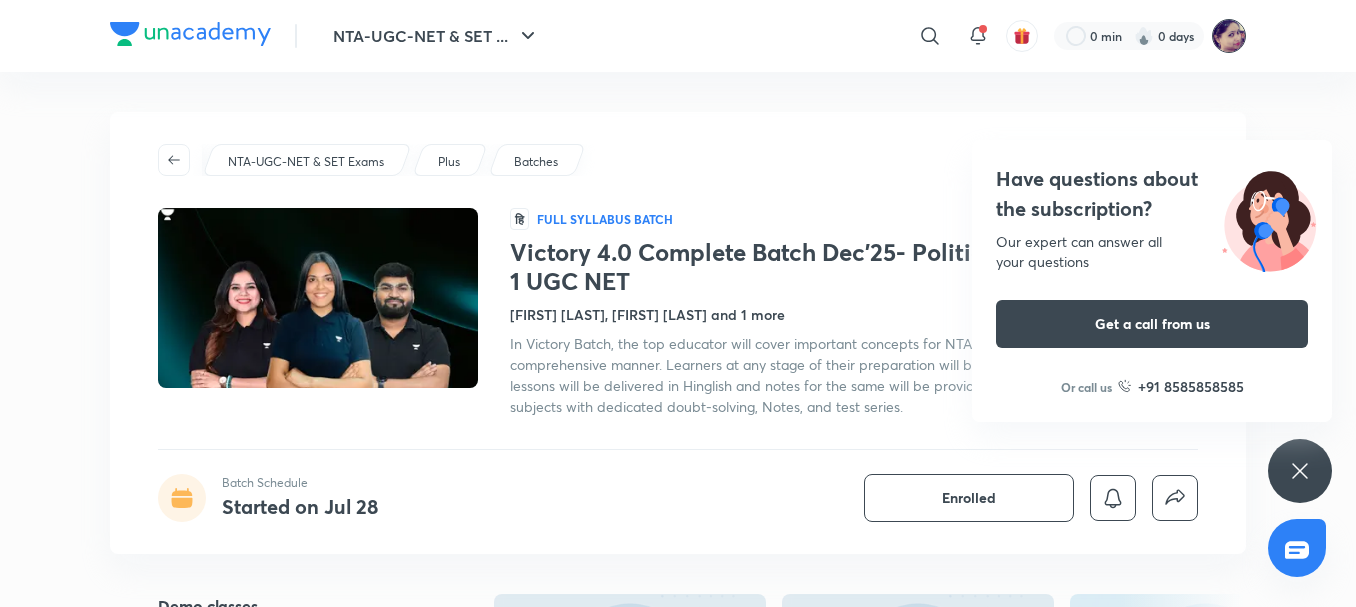 click at bounding box center [1229, 36] 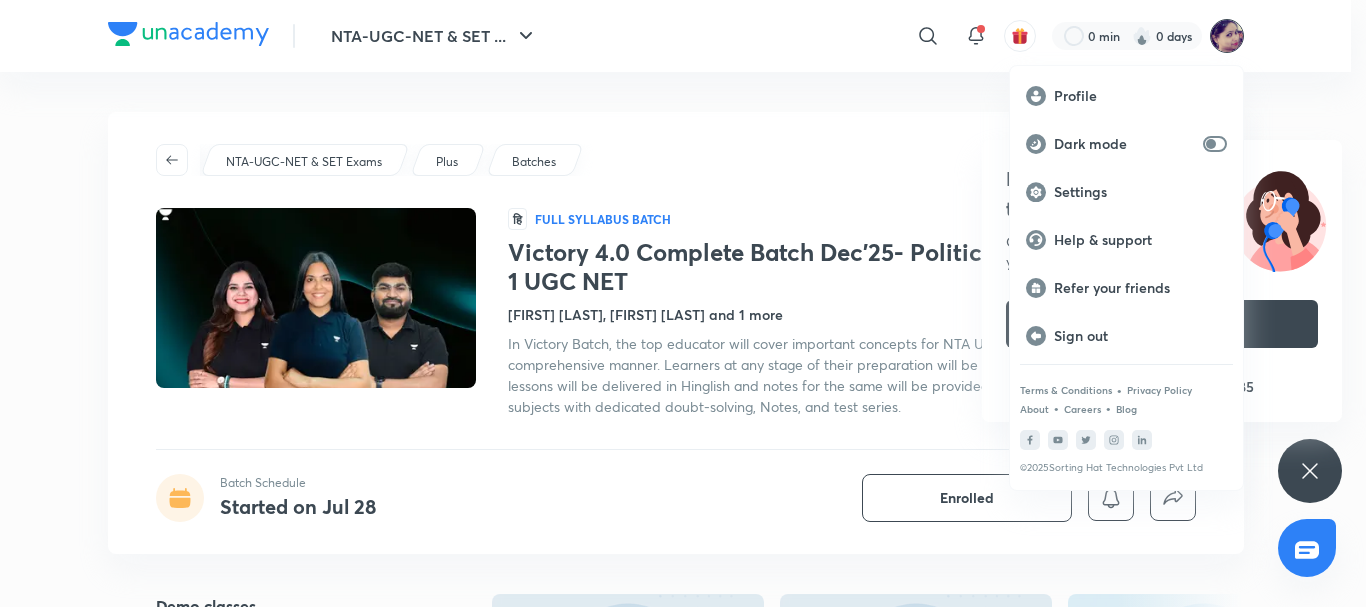 click at bounding box center (683, 303) 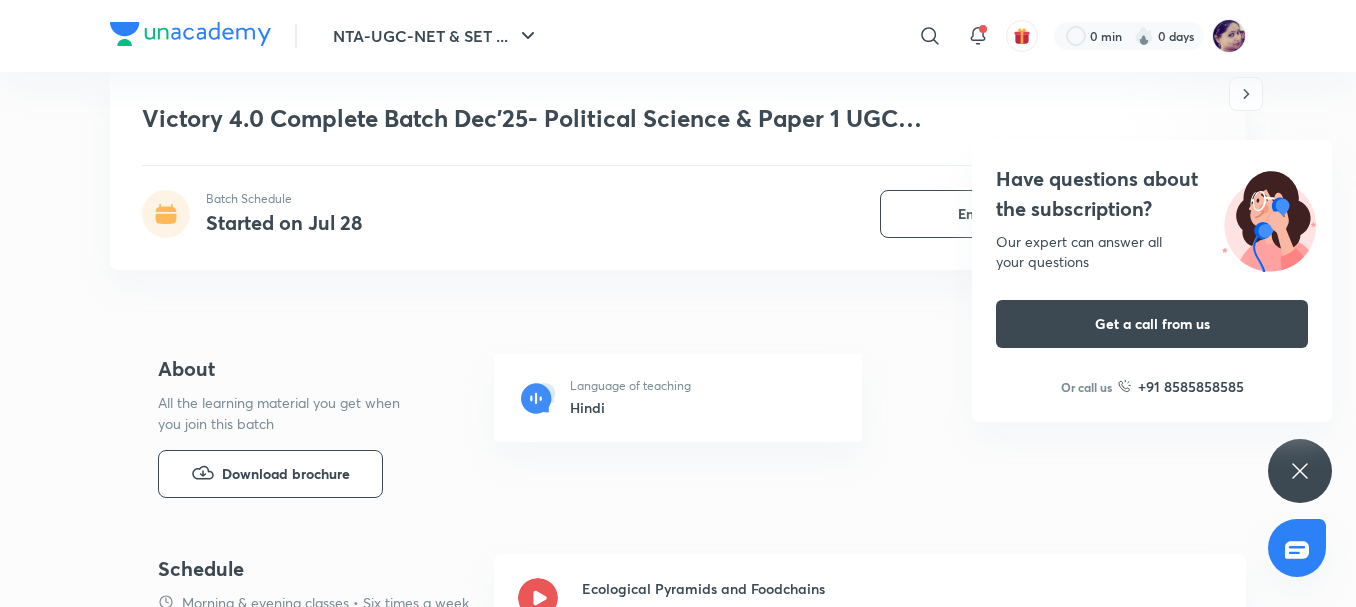 scroll, scrollTop: 760, scrollLeft: 0, axis: vertical 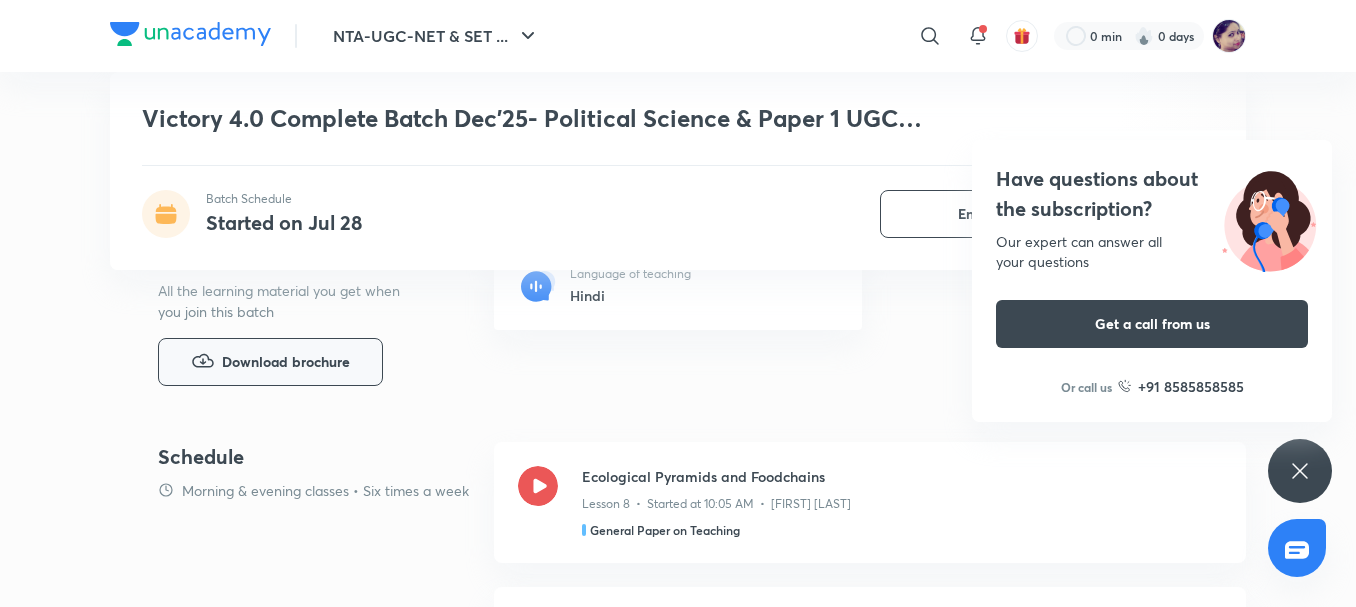 click on "Download brochure" at bounding box center (270, 362) 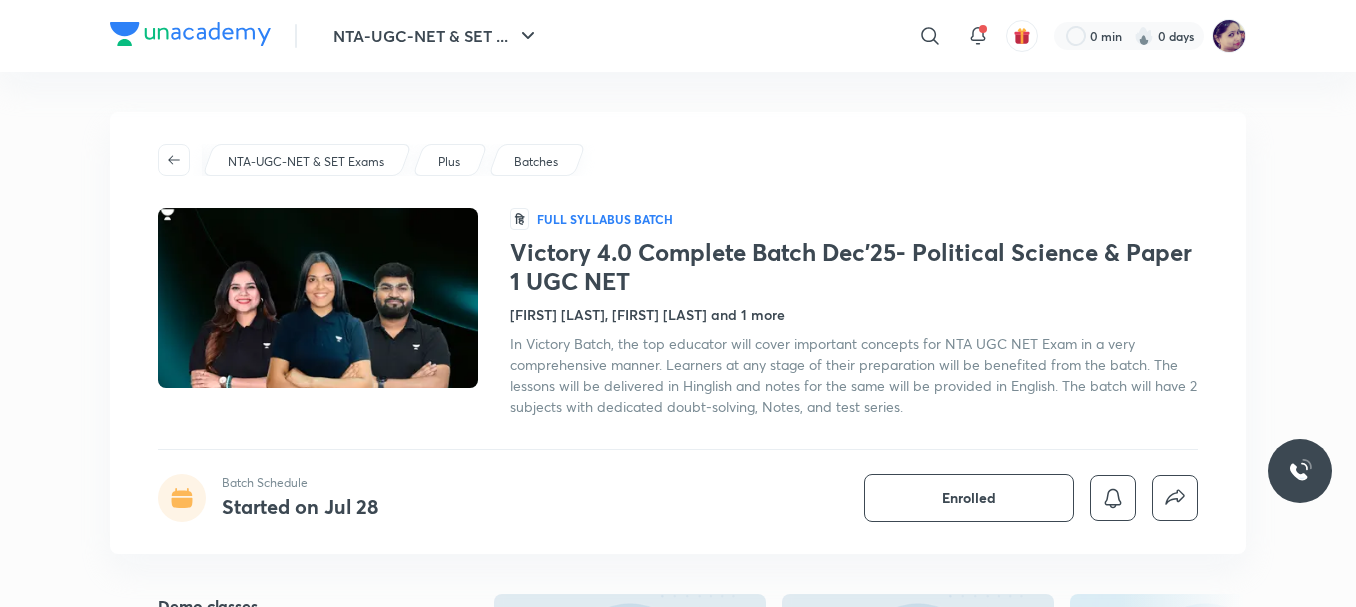 scroll, scrollTop: 0, scrollLeft: 0, axis: both 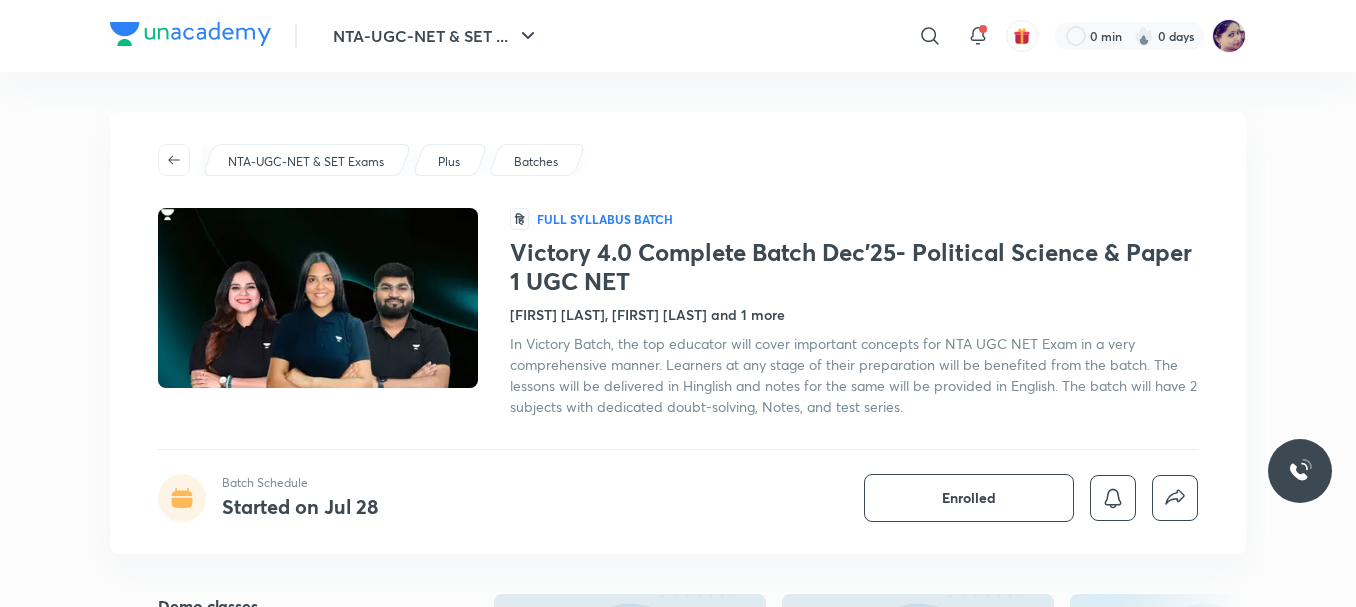 click on "Full Syllabus Batch" at bounding box center (605, 219) 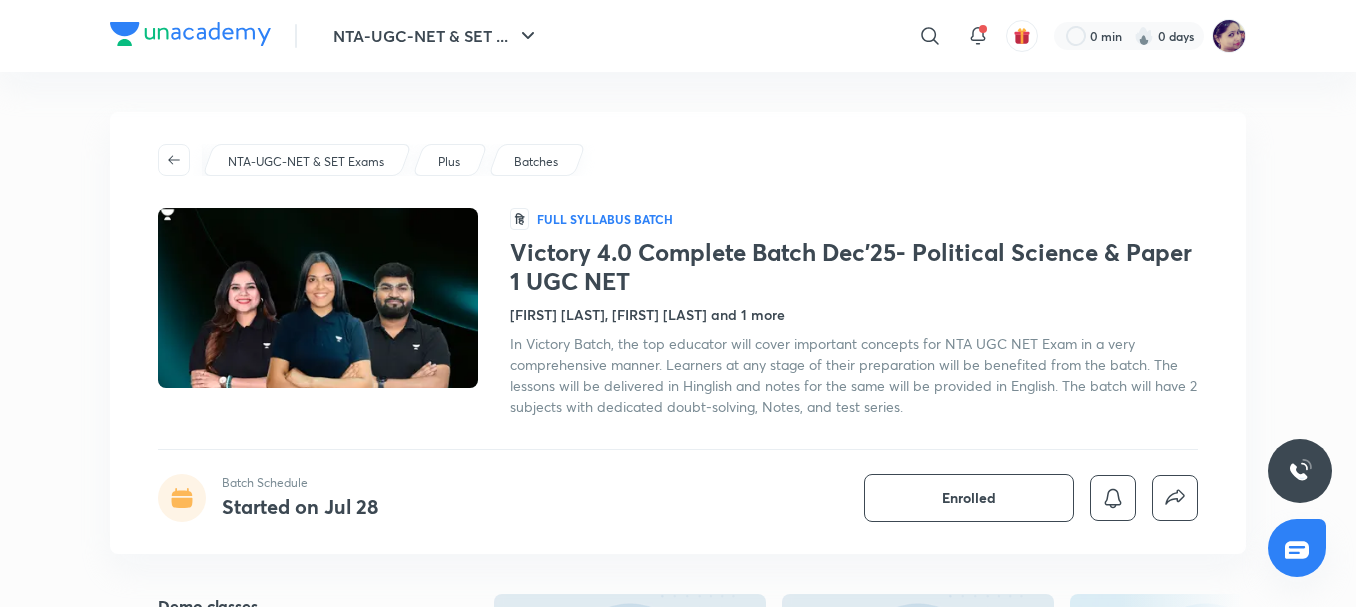 click on "Victory 4.0 Complete Batch Dec'25- Political Science & Paper 1 UGC NET" at bounding box center (854, 267) 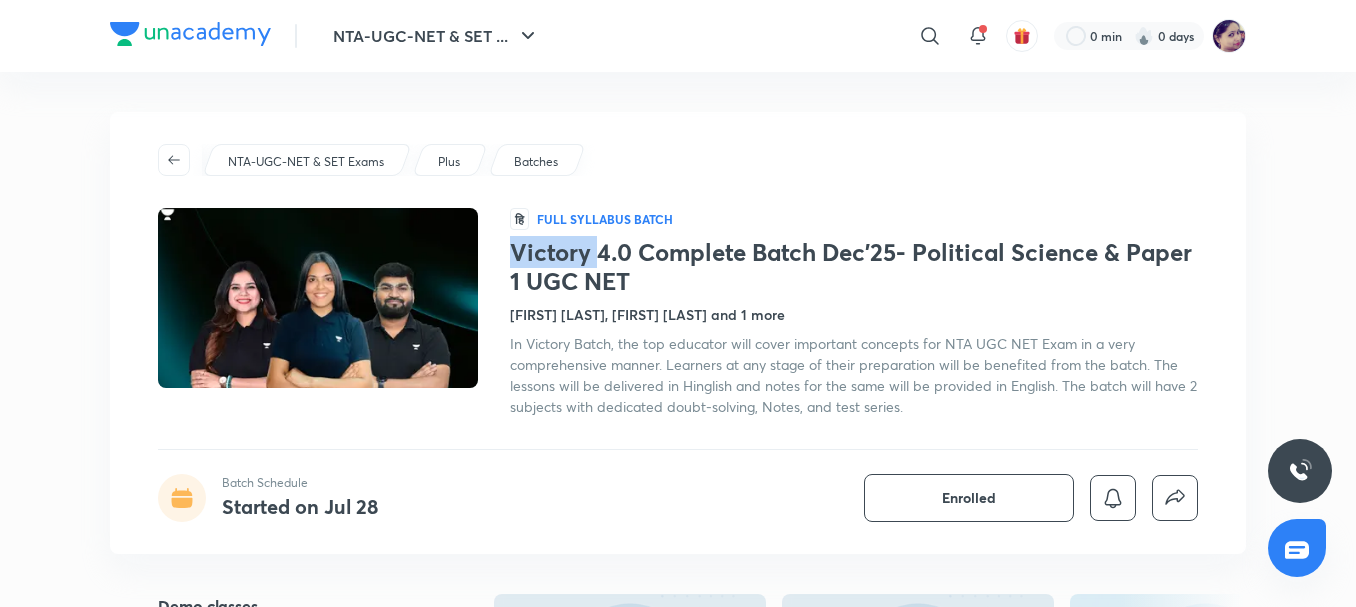 click on "Victory 4.0 Complete Batch Dec'25- Political Science & Paper 1 UGC NET" at bounding box center (854, 267) 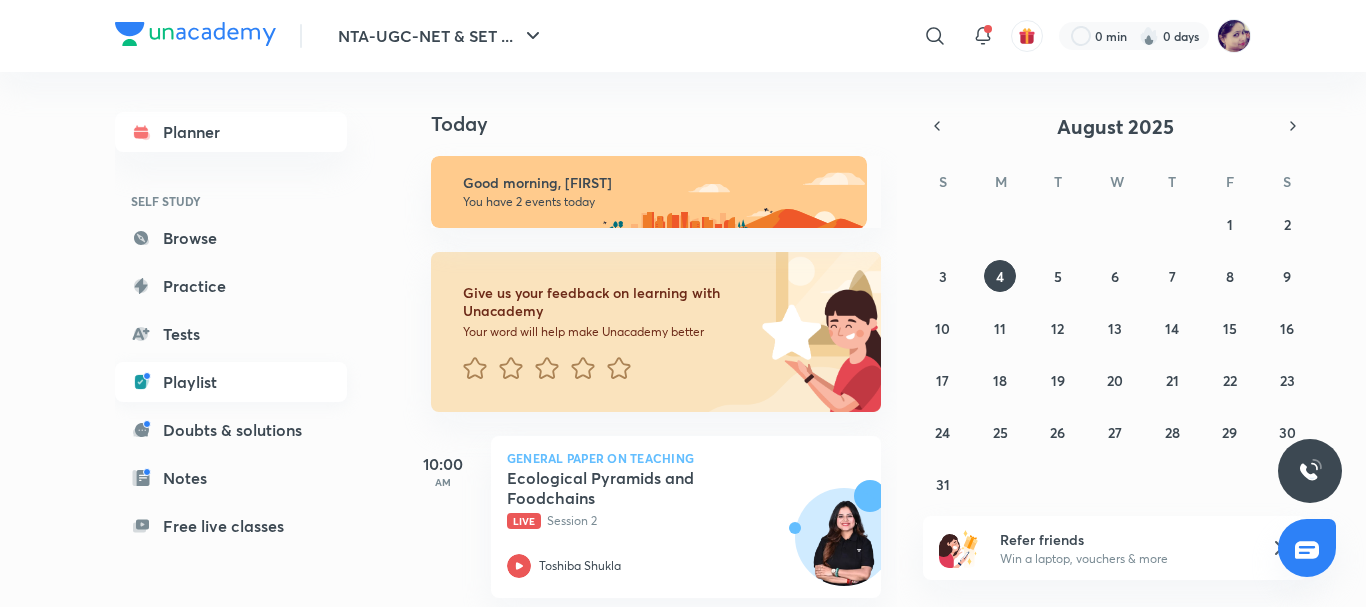 click on "Playlist" at bounding box center (231, 382) 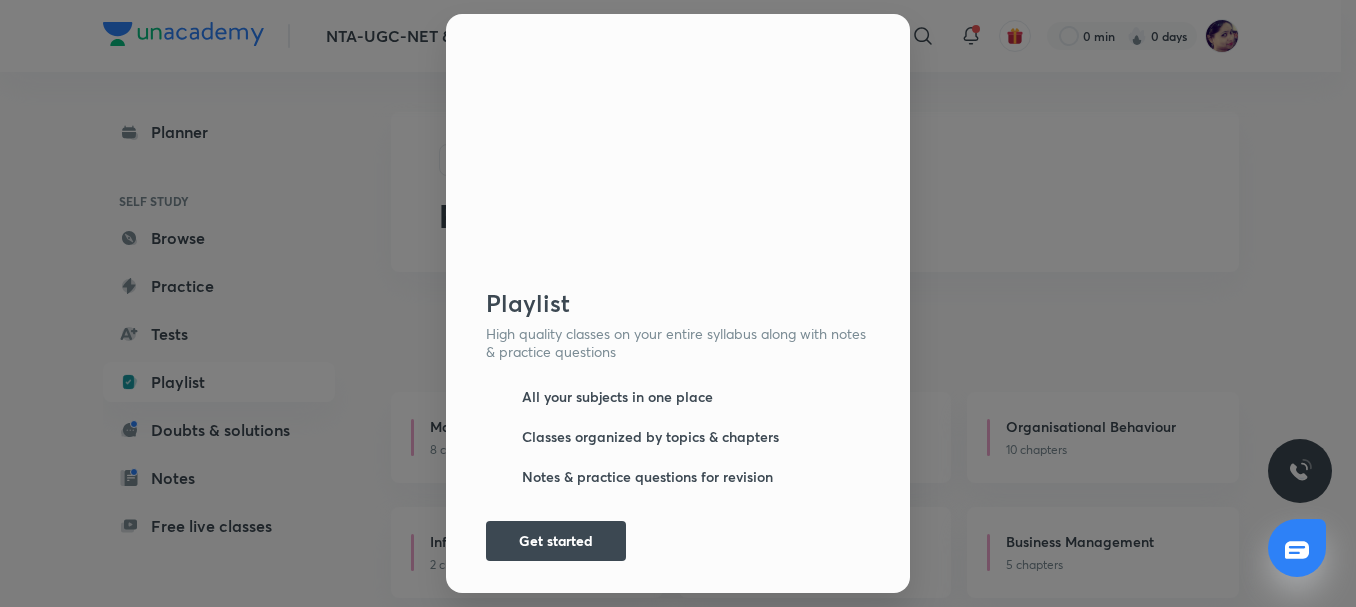 scroll, scrollTop: 0, scrollLeft: 0, axis: both 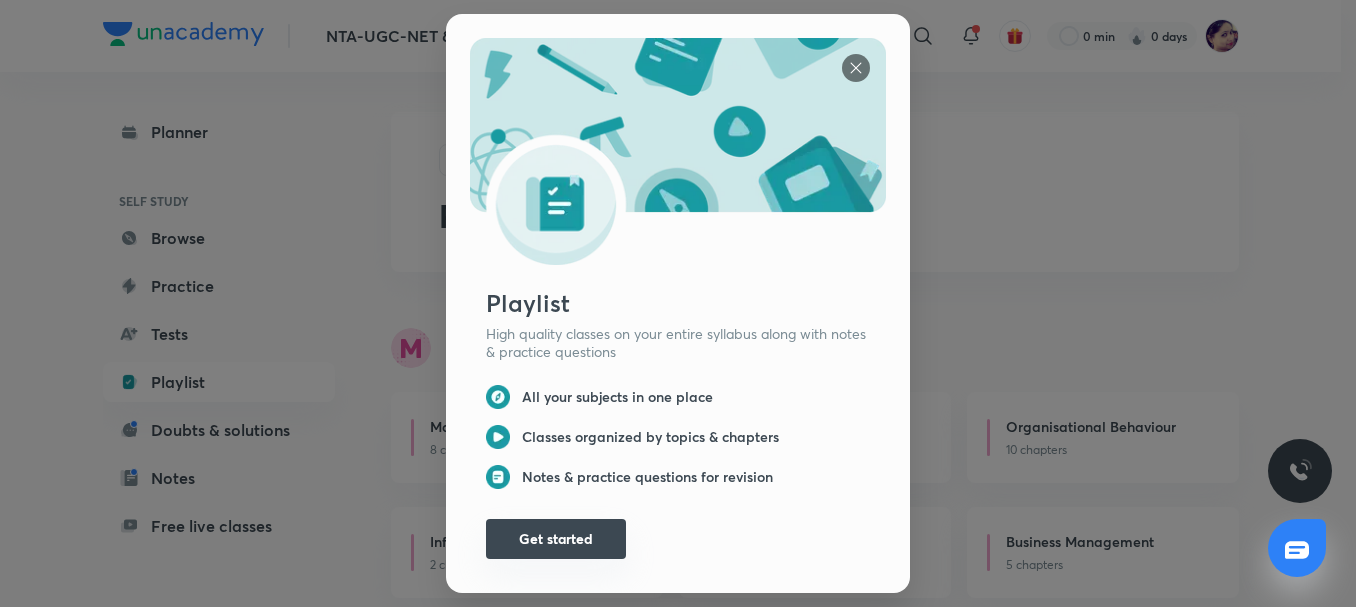 click on "Get started" at bounding box center [556, 539] 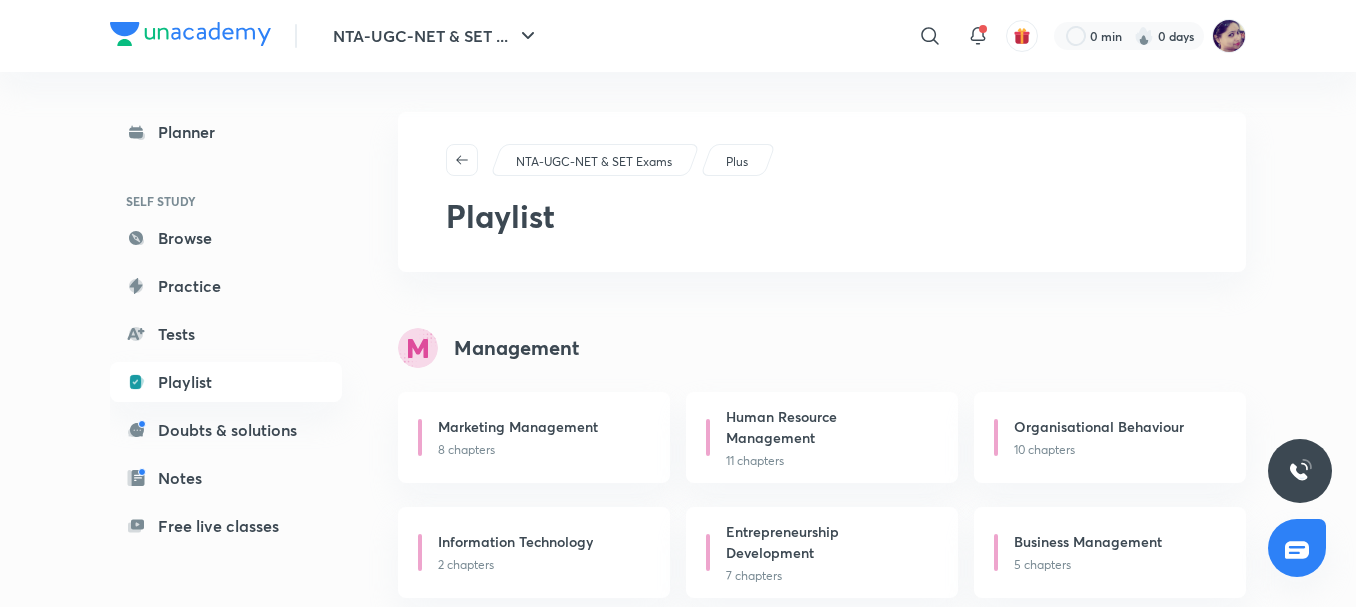 click on "Plus" at bounding box center (737, 162) 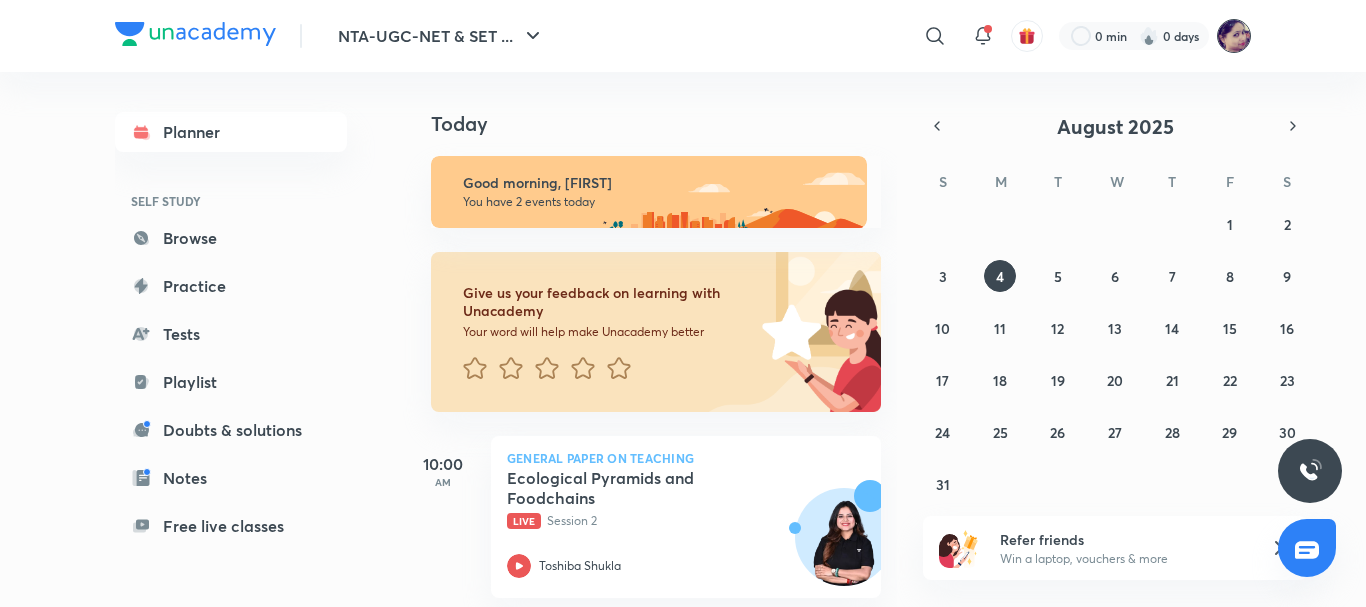 click at bounding box center (1234, 36) 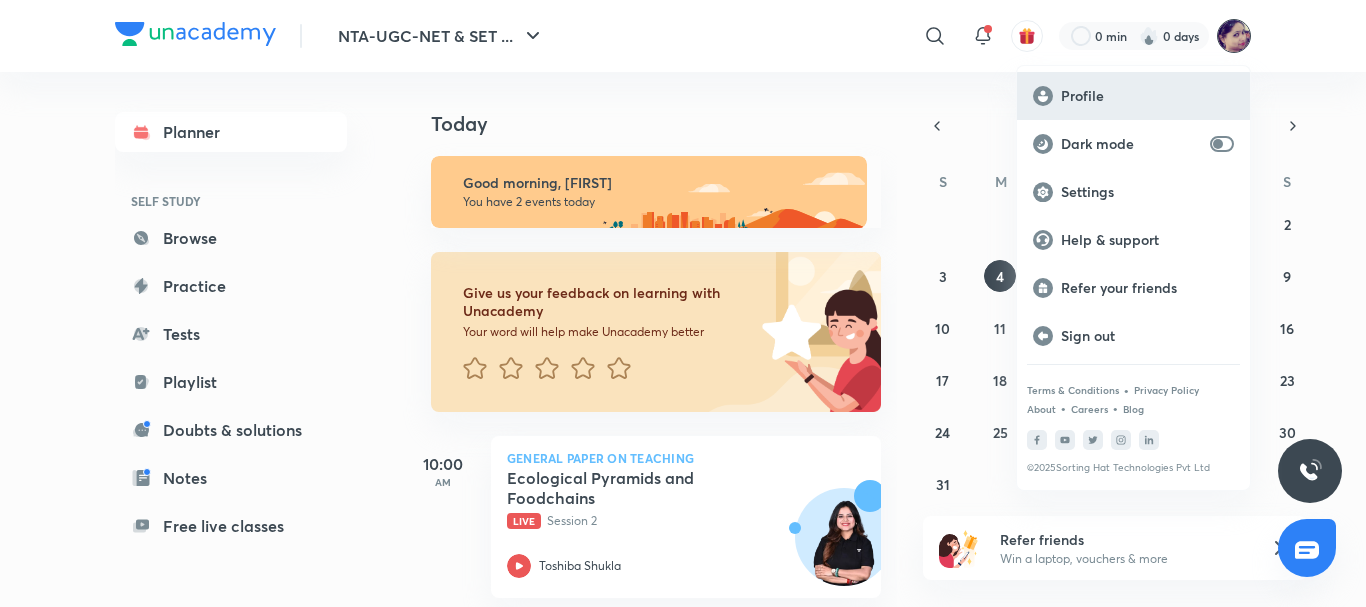 click on "Profile" at bounding box center [1147, 96] 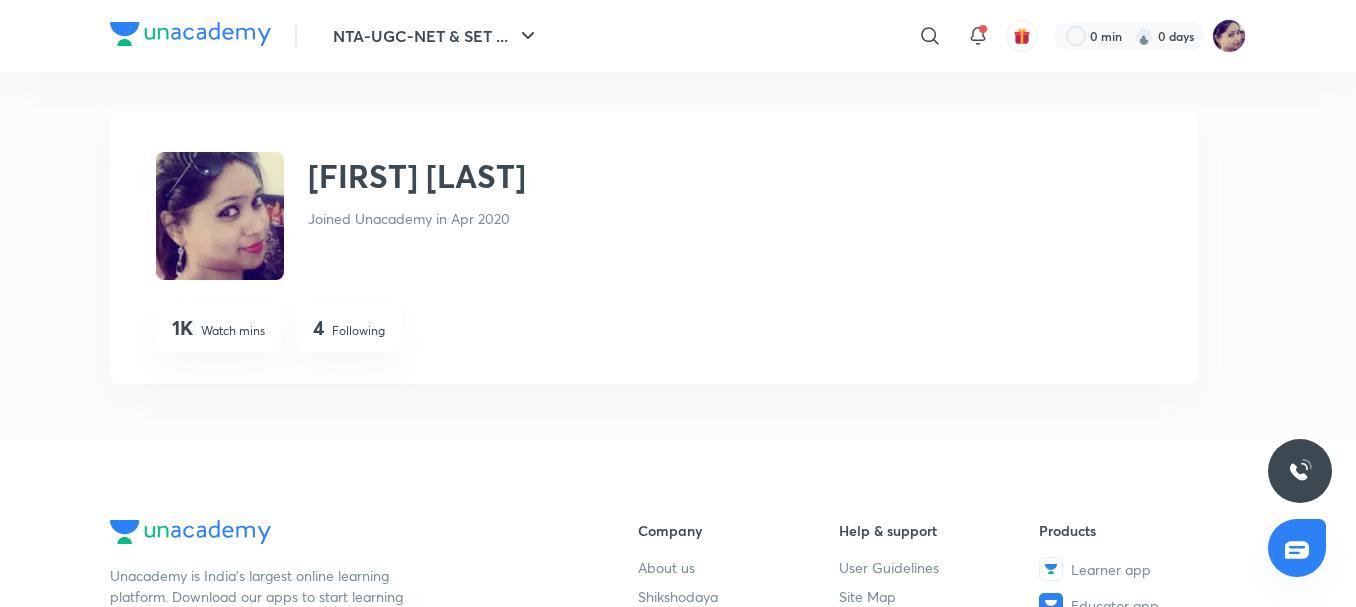 click on "Following" at bounding box center (358, 331) 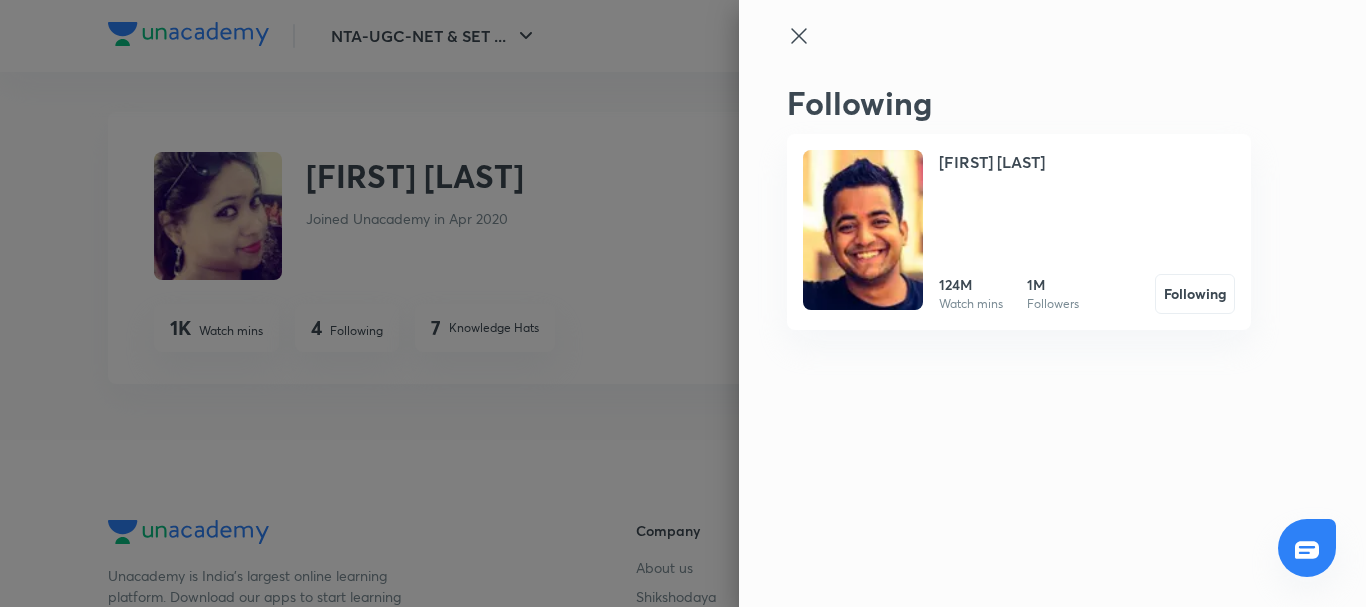 click 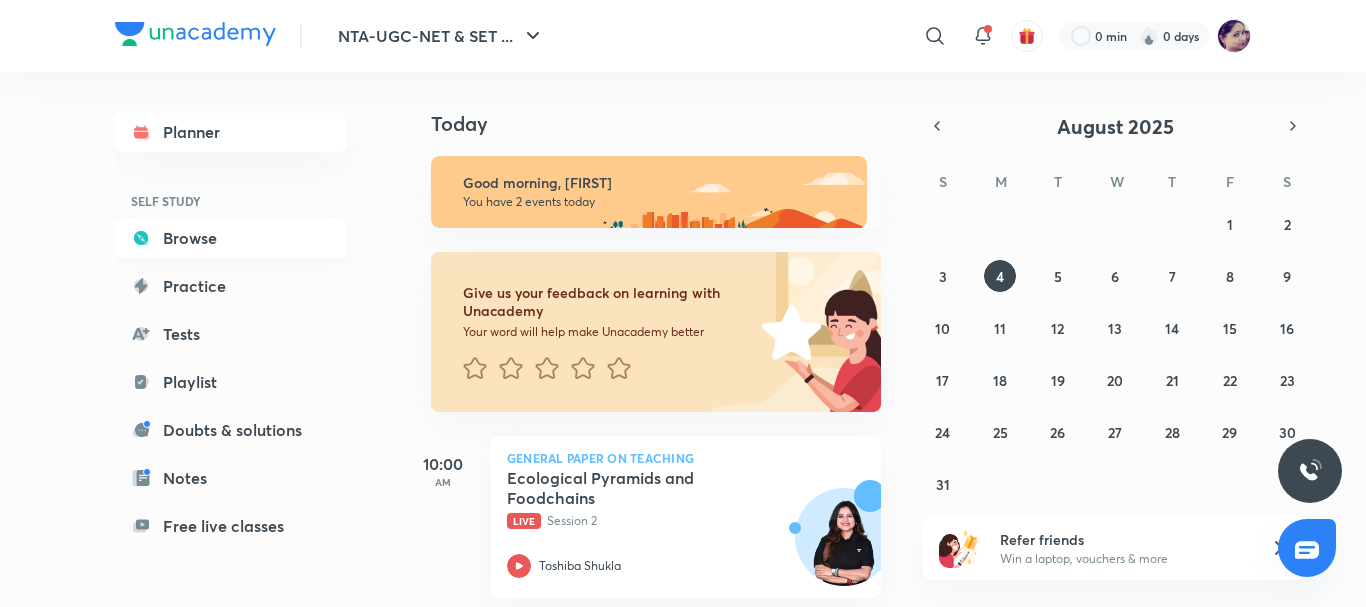 click on "Browse" at bounding box center (231, 238) 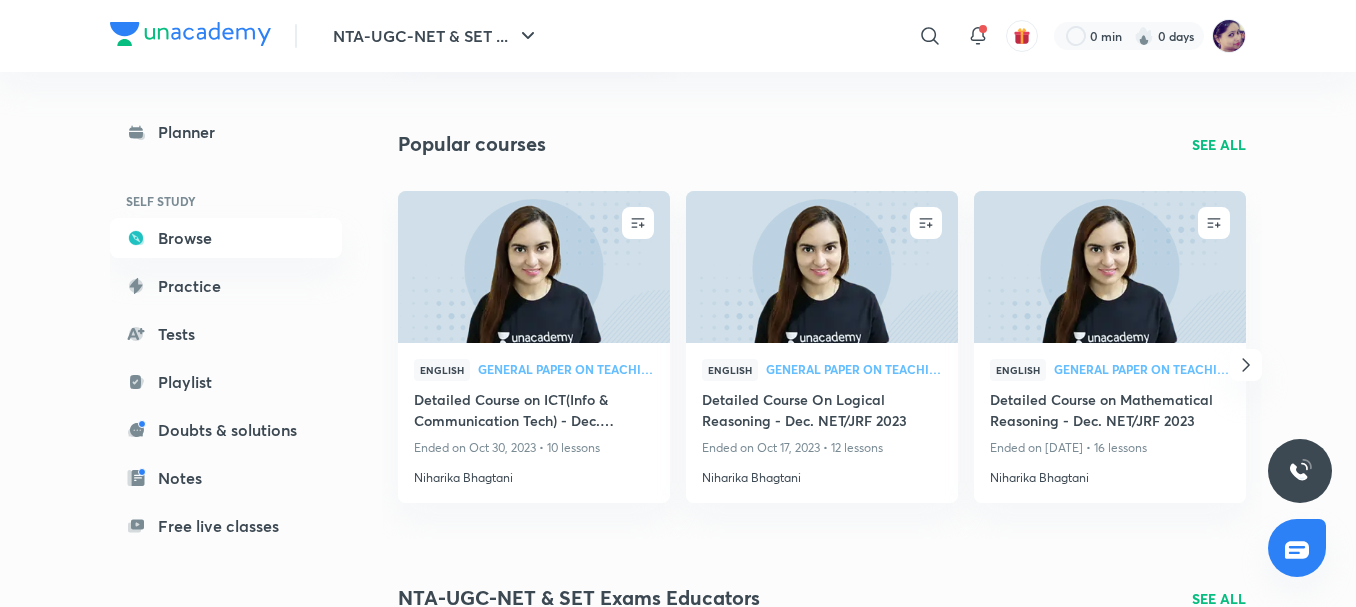 scroll, scrollTop: 1723, scrollLeft: 0, axis: vertical 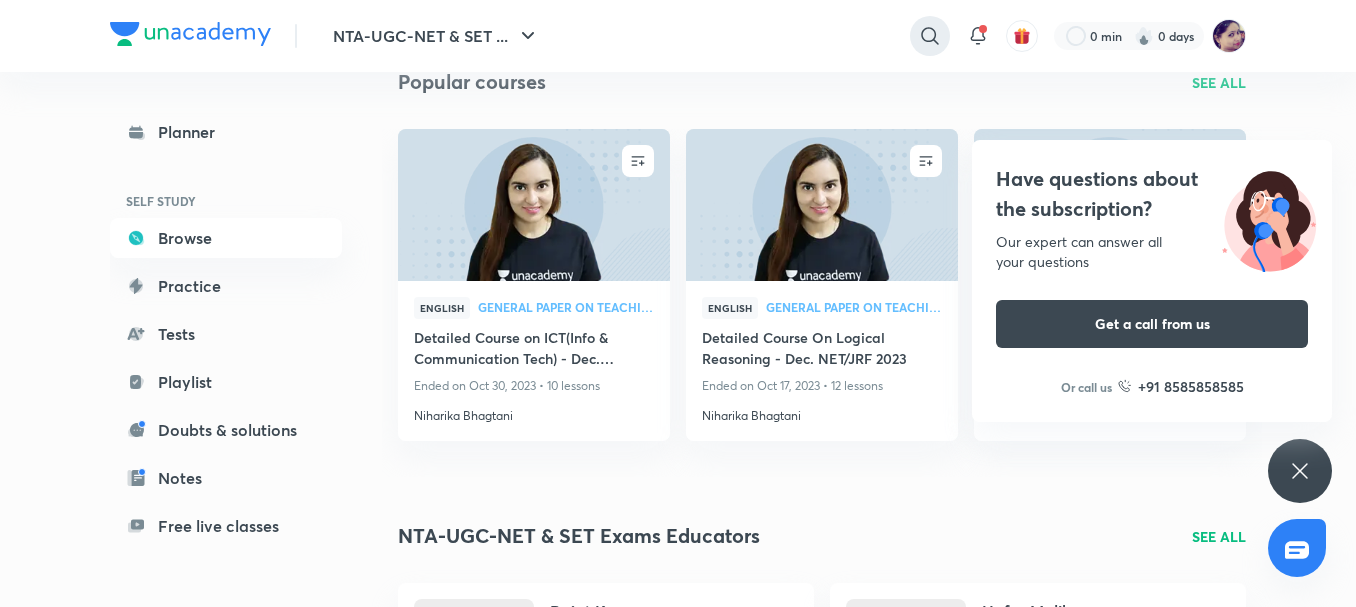 click 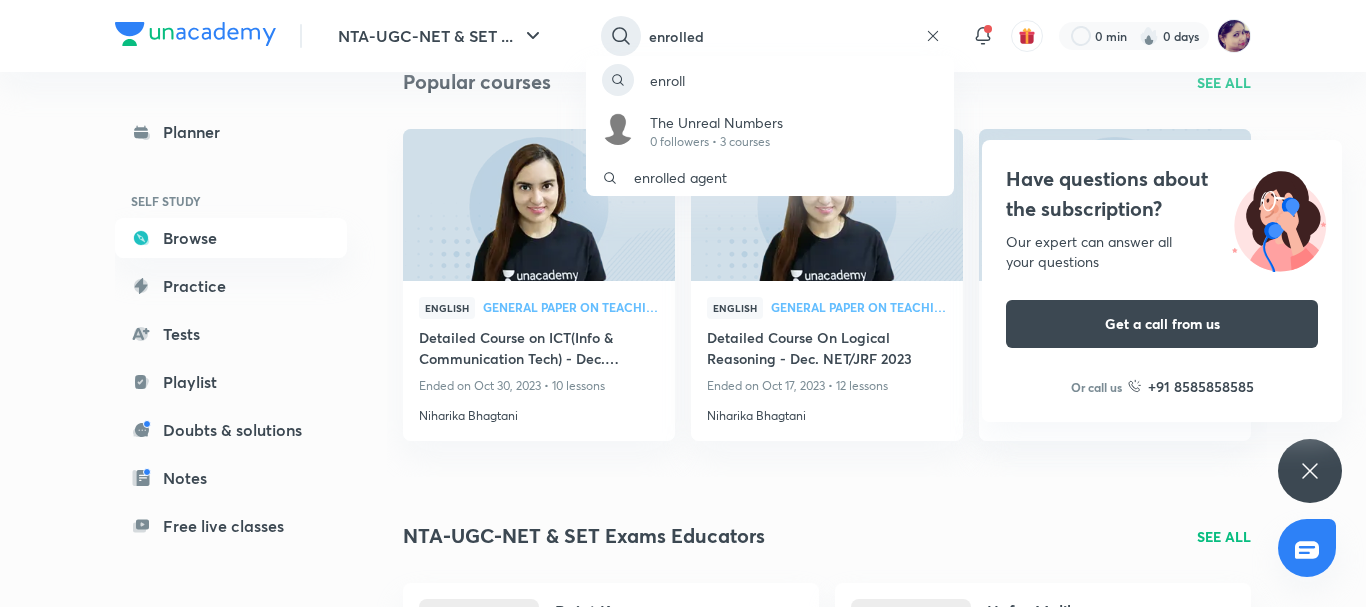 type on "enrolled" 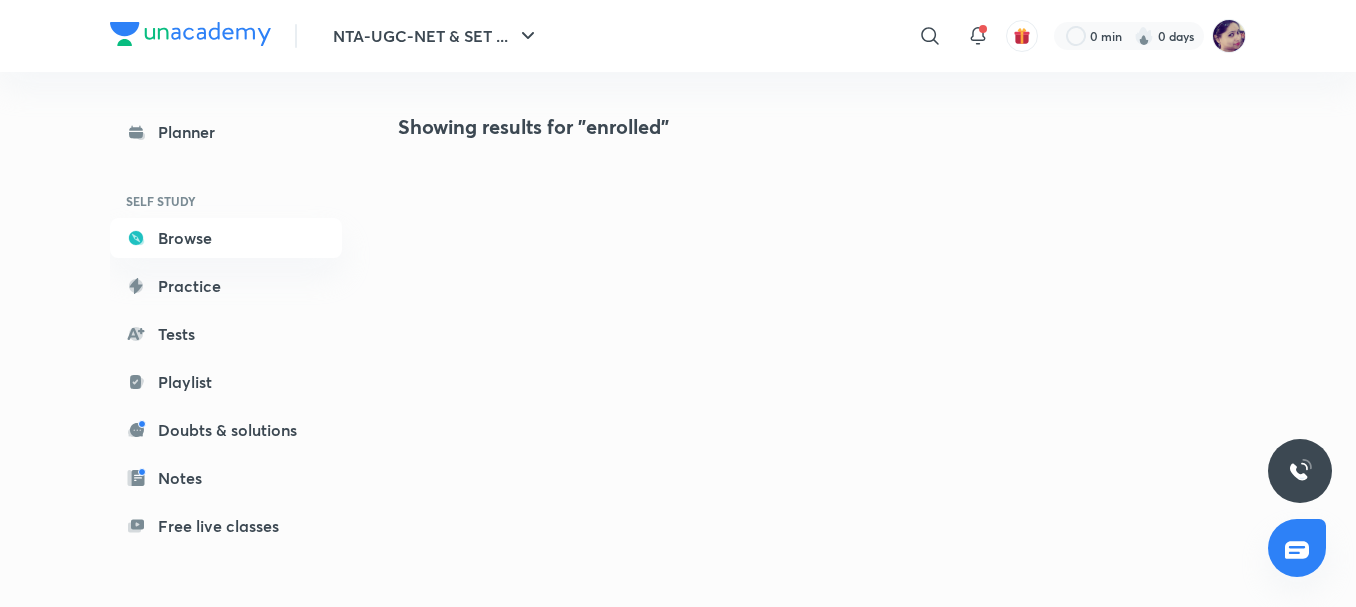 scroll, scrollTop: 0, scrollLeft: 0, axis: both 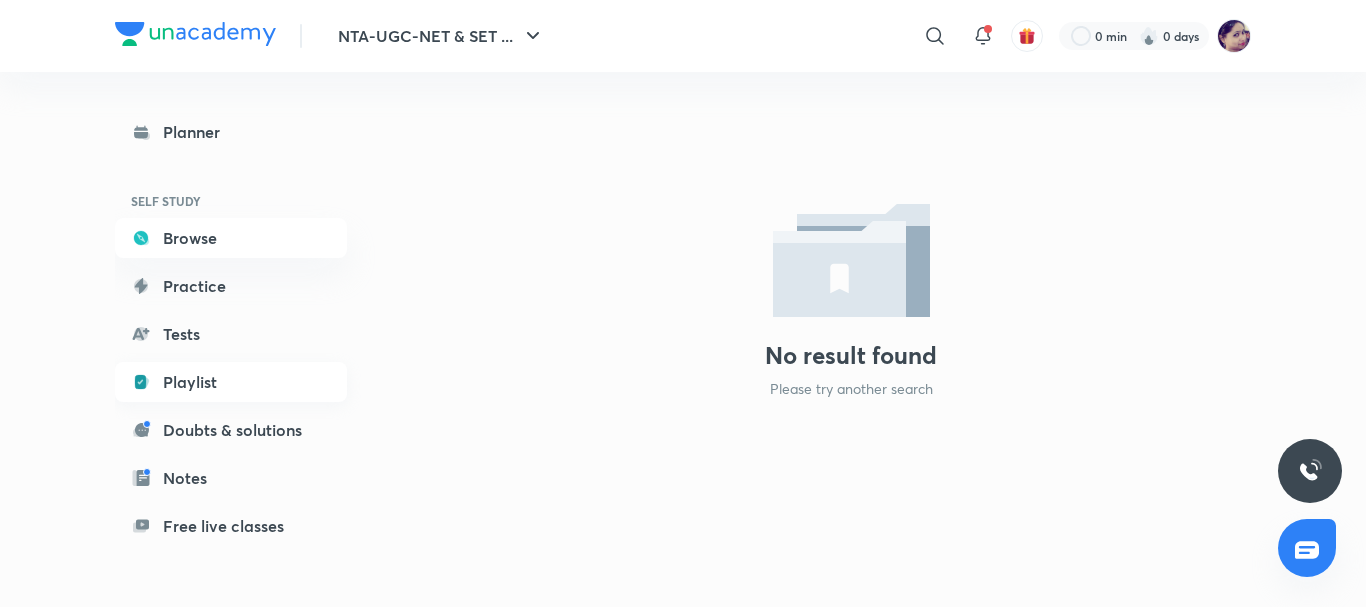 click on "Playlist" at bounding box center (231, 382) 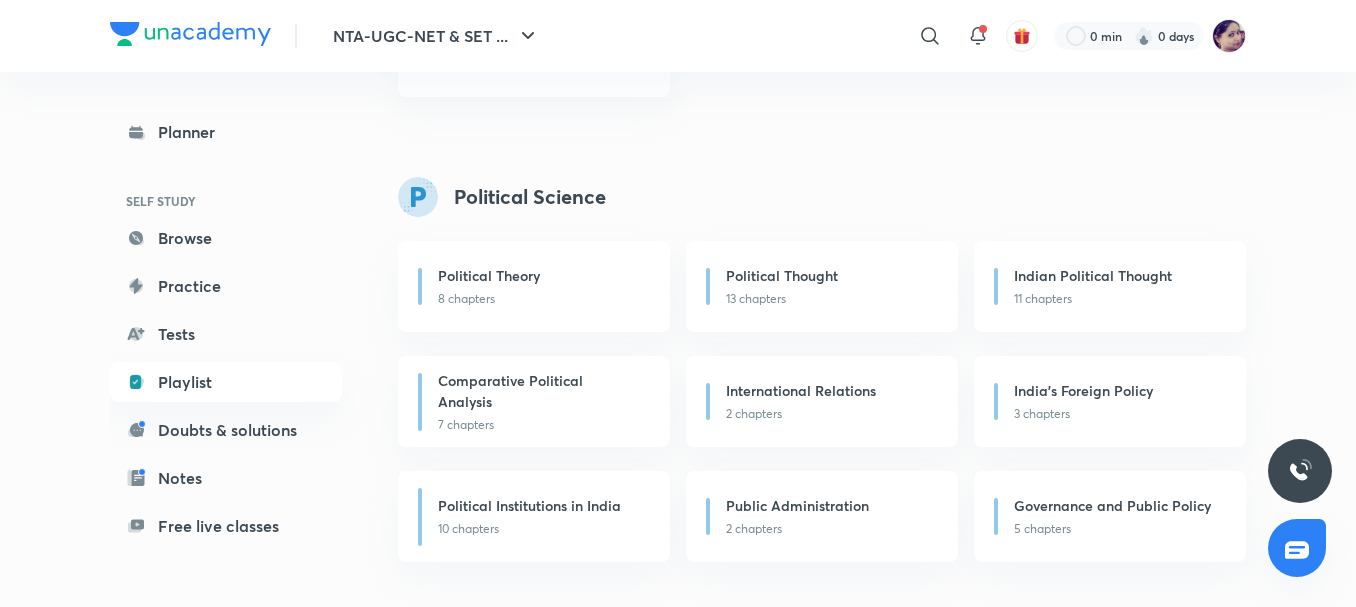 scroll, scrollTop: 3200, scrollLeft: 0, axis: vertical 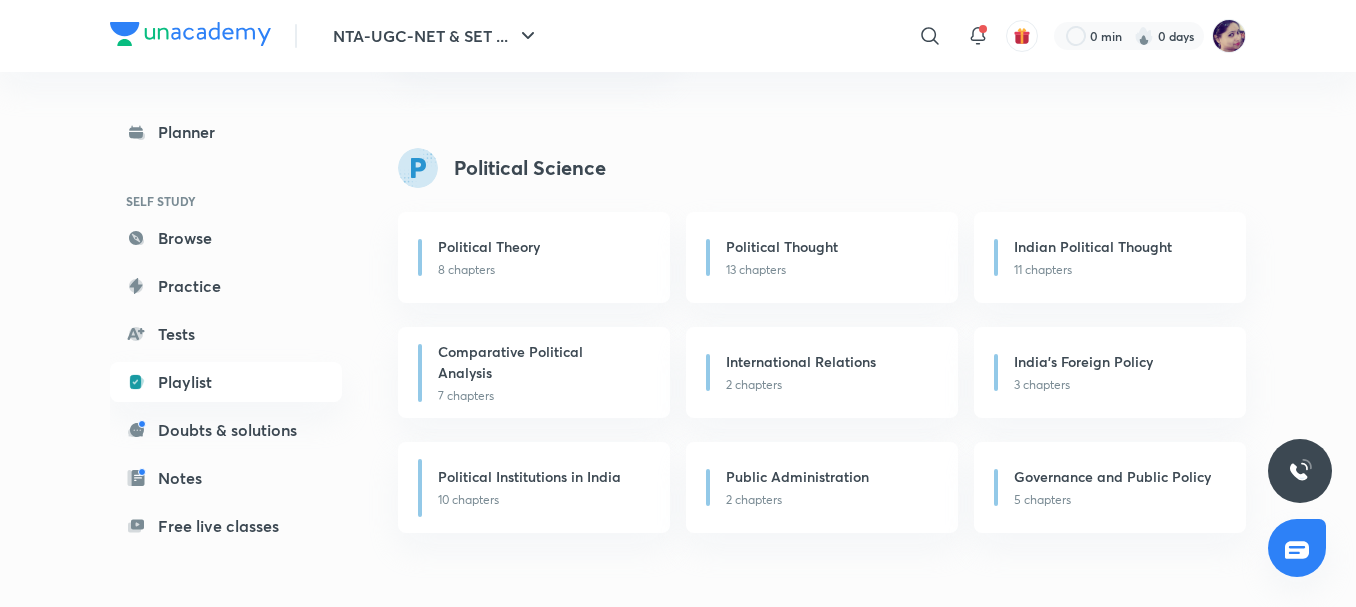 click on "Political Science" at bounding box center (530, 168) 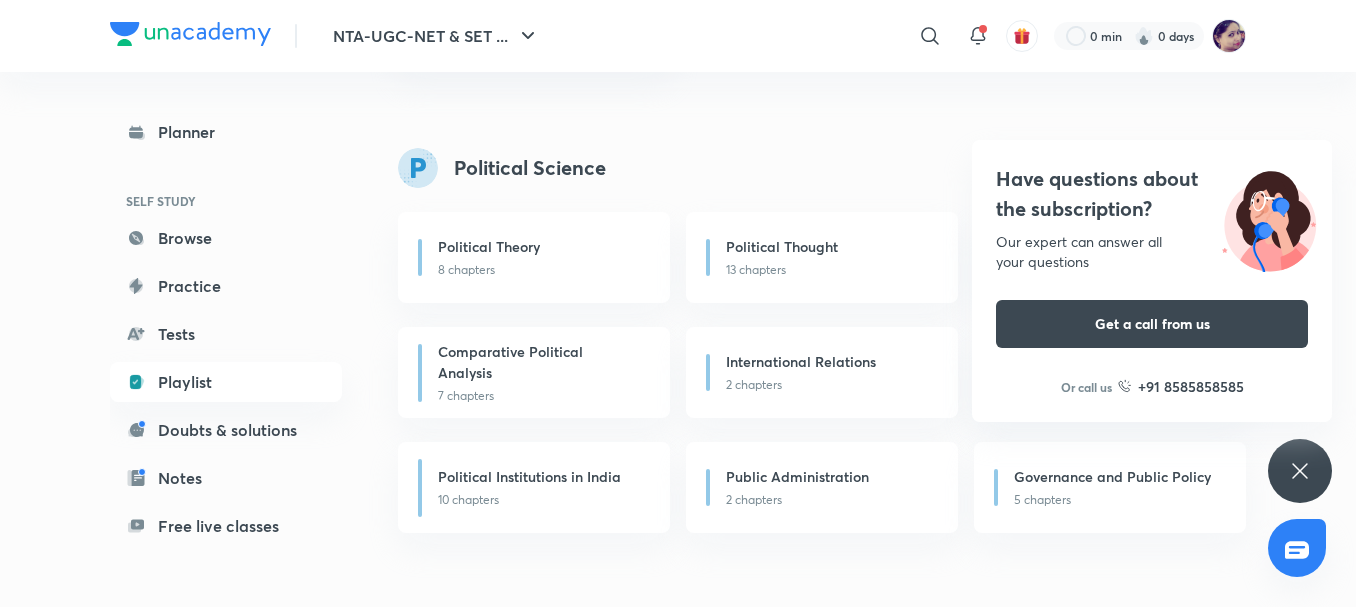 click 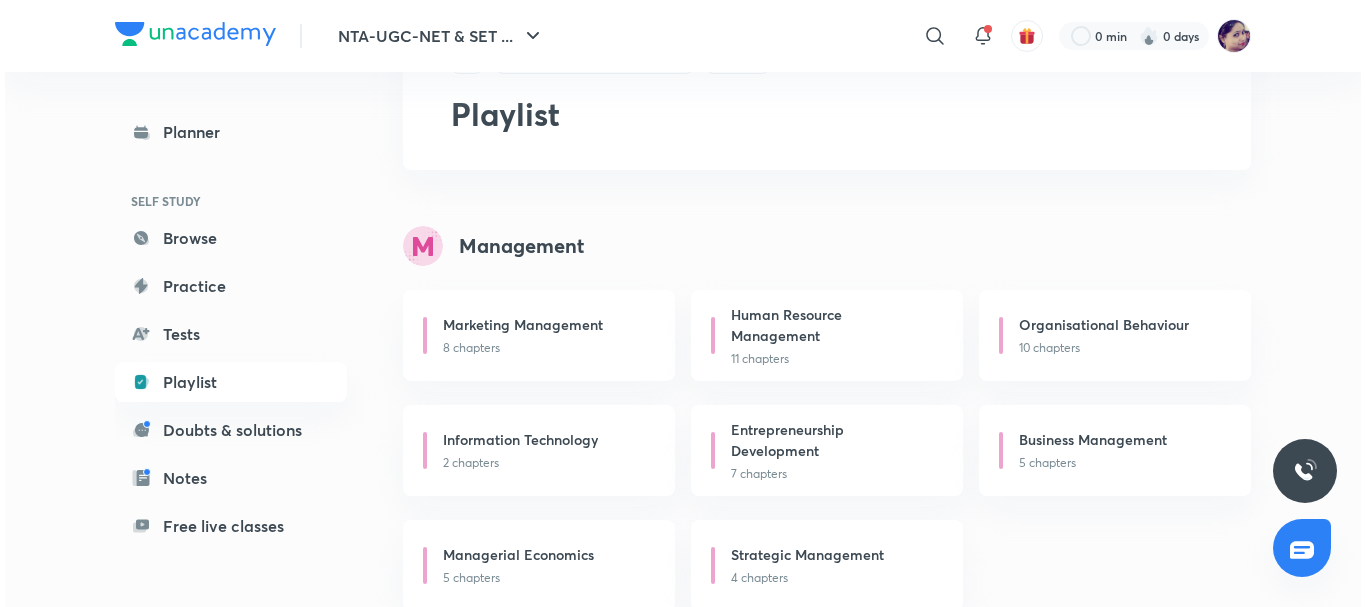 scroll, scrollTop: 0, scrollLeft: 0, axis: both 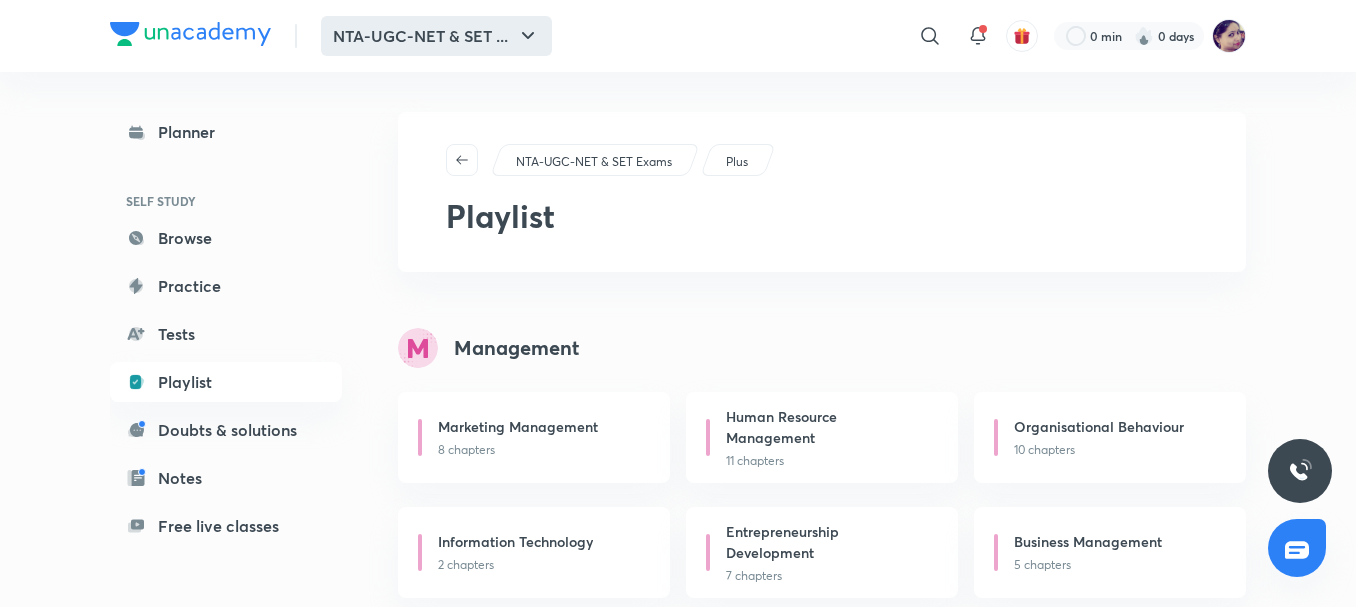 click on "NTA-UGC-NET & SET  ..." at bounding box center [436, 36] 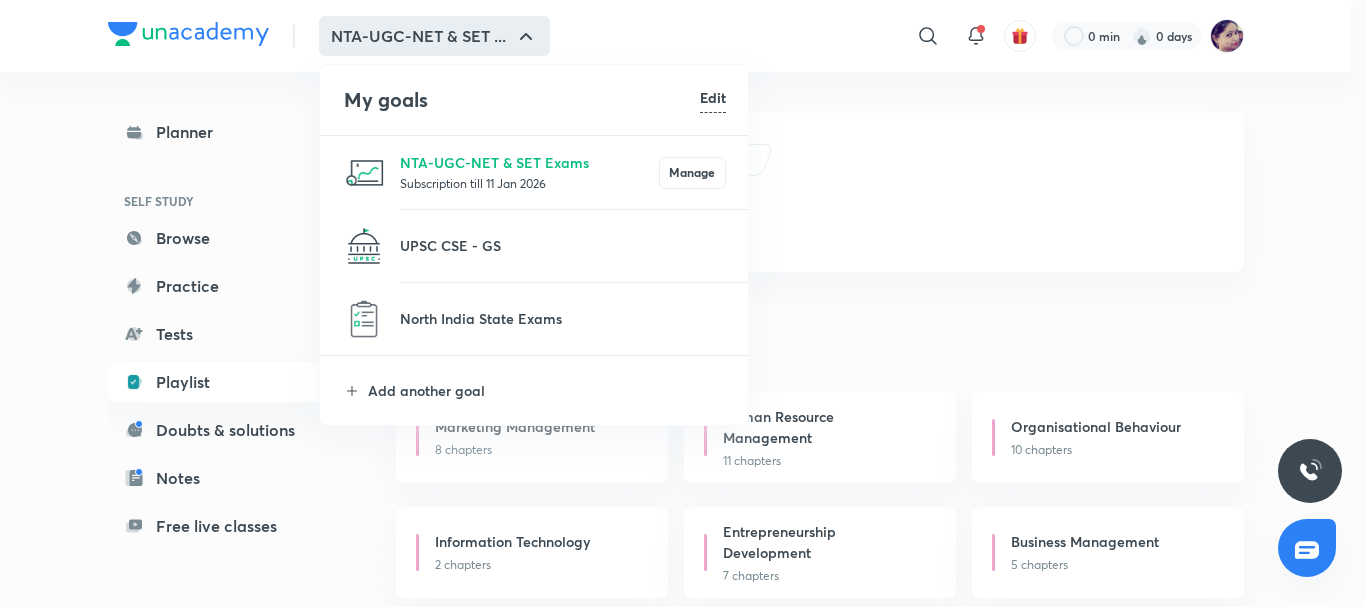 click at bounding box center [683, 303] 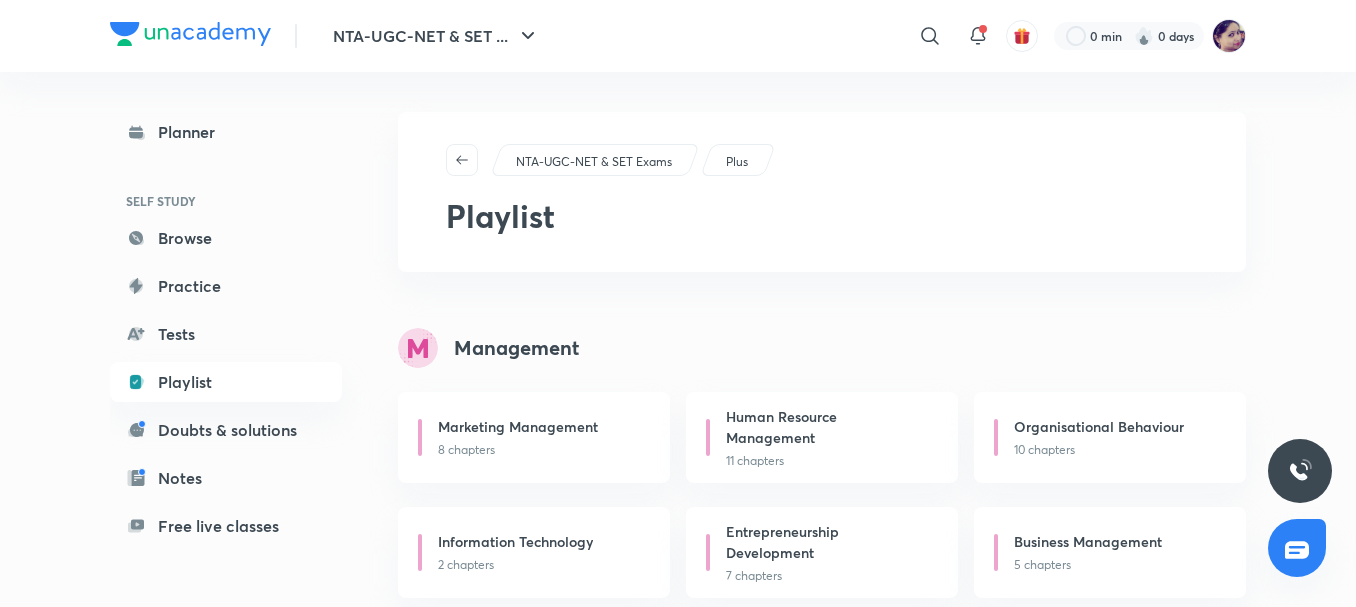 click on "Planner" at bounding box center [226, 132] 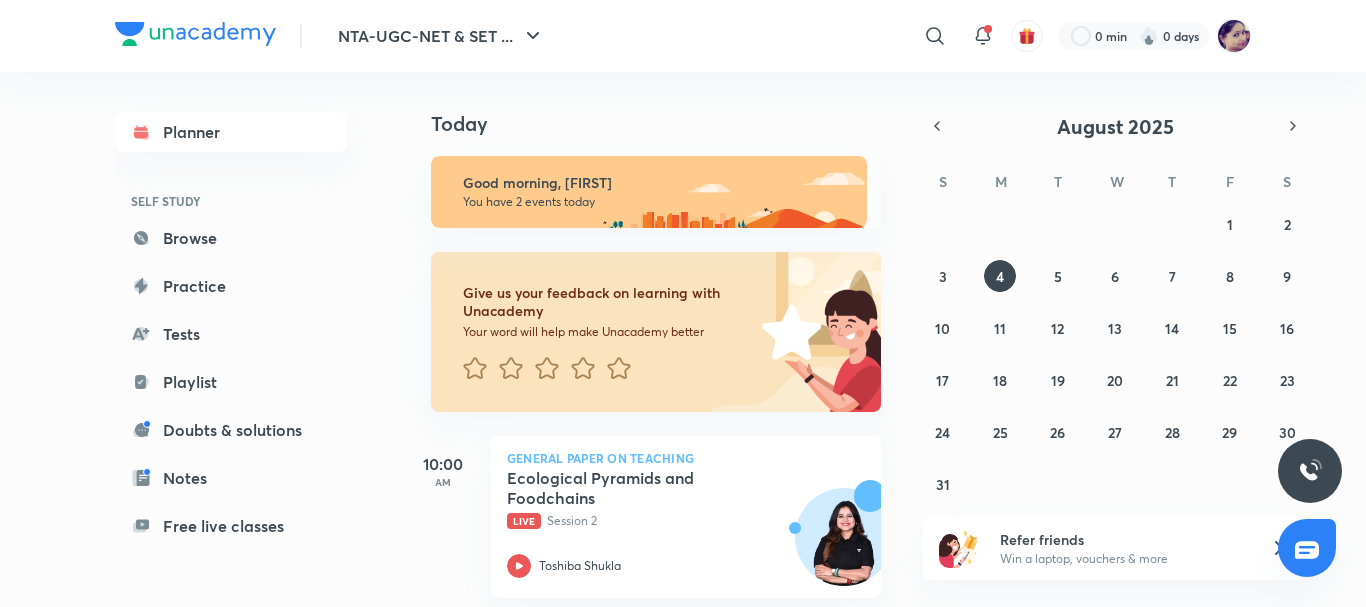 click on "Today Good morning, Reena You have 2 events today Give us your feedback on learning with Unacademy Your word will help make Unacademy better 10:00 AM General Paper on Teaching Ecological Pyramids and Foodchains Live Session 2 Toshiba Shukla 1:05 PM Political Science Periyar E. V. Ramasamy & Muhammad Iqbal Session 7 Supreet Dhamija" at bounding box center [882, 339] 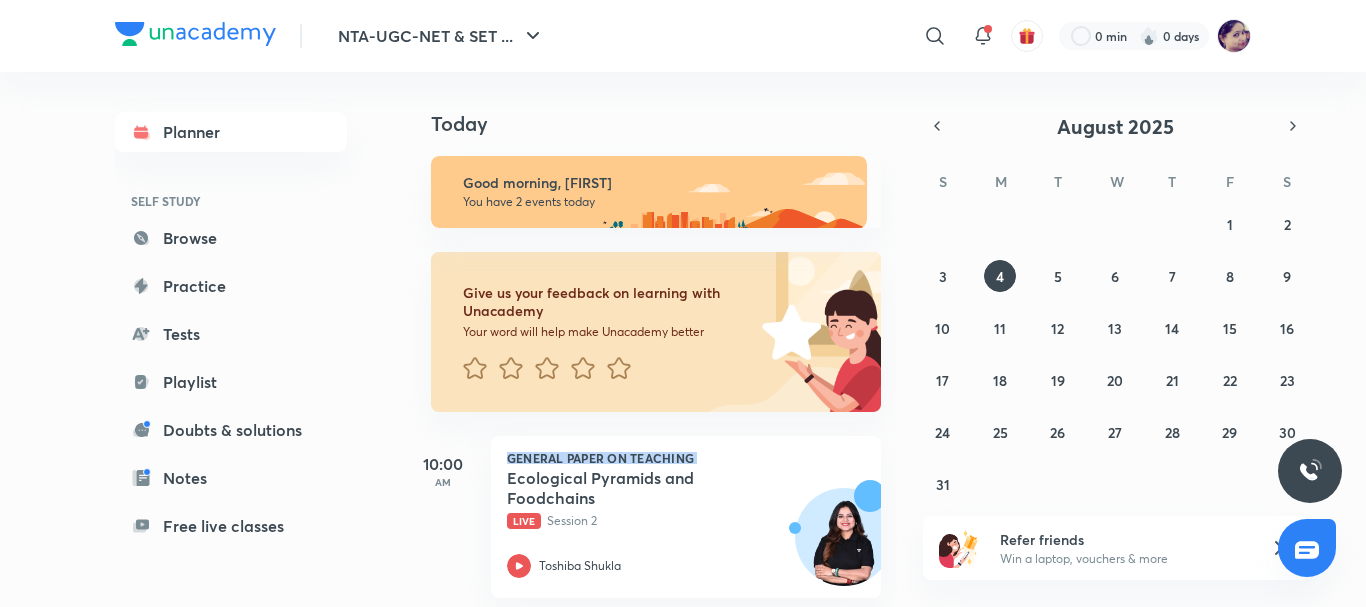 click on "Today Good morning, Reena You have 2 events today Give us your feedback on learning with Unacademy Your word will help make Unacademy better 10:00 AM General Paper on Teaching Ecological Pyramids and Foodchains Live Session 2 Toshiba Shukla 1:05 PM Political Science Periyar E. V. Ramasamy & Muhammad Iqbal Session 7 Supreet Dhamija" at bounding box center [882, 339] 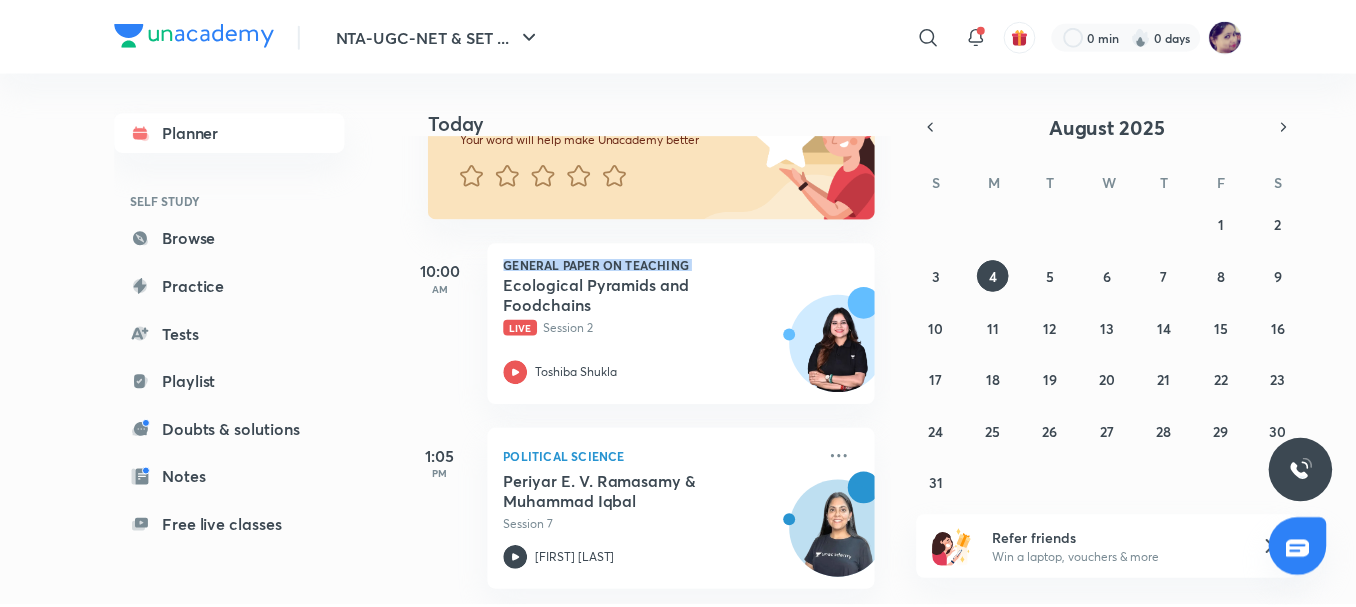scroll, scrollTop: 208, scrollLeft: 0, axis: vertical 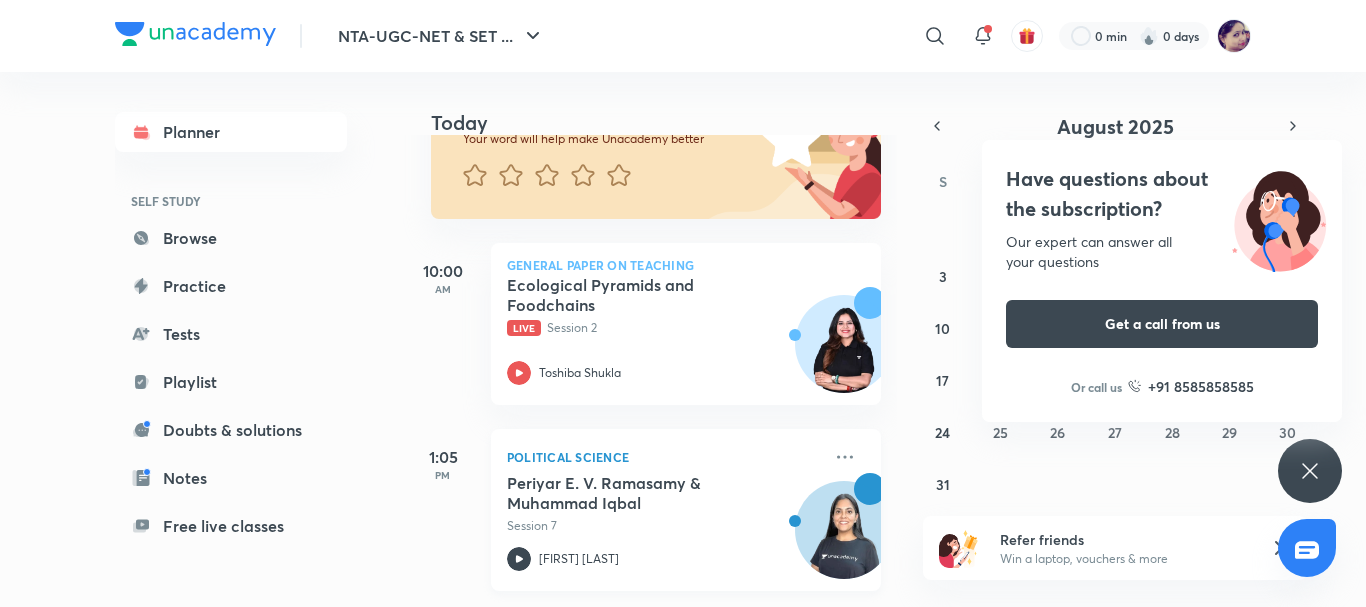 click on "Political Science" at bounding box center [664, 457] 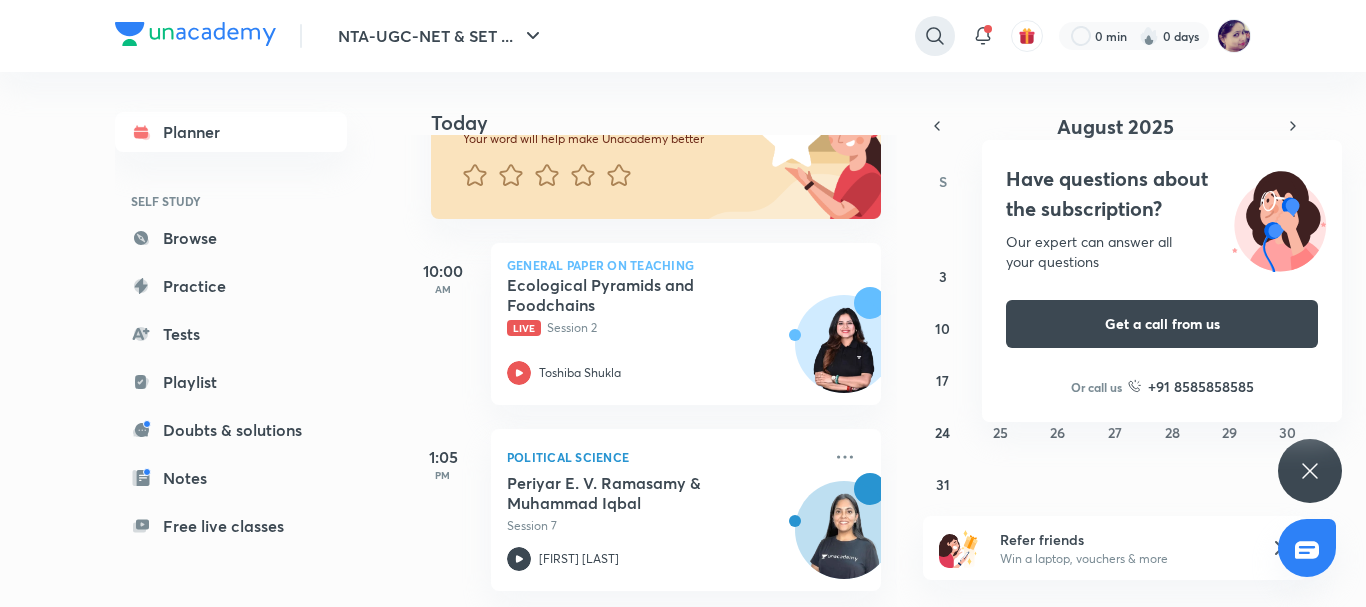 click 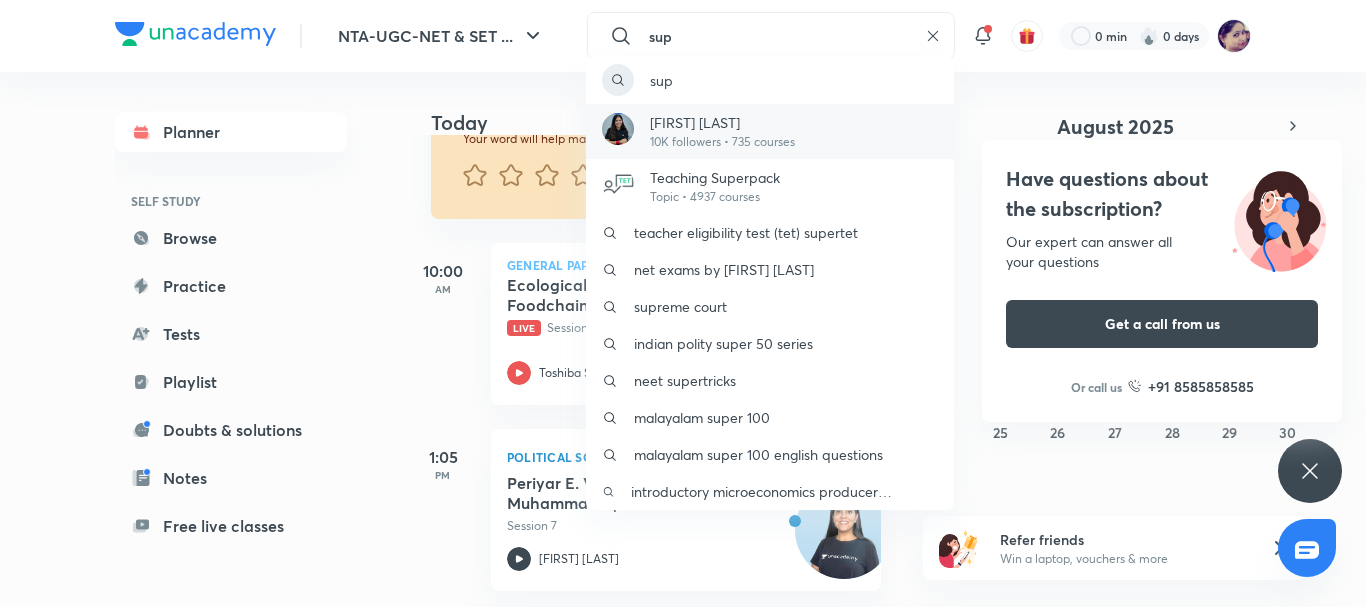type on "sup" 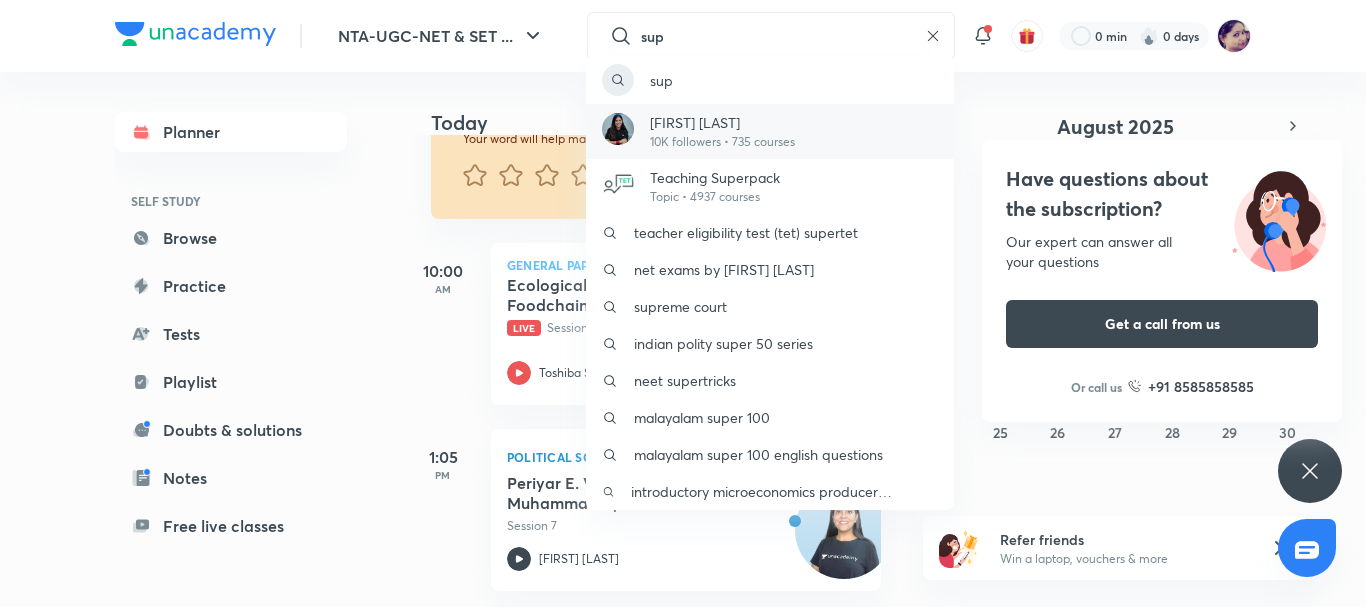 click on "Supreet Dhamija 10K followers • 735 courses" at bounding box center [770, 131] 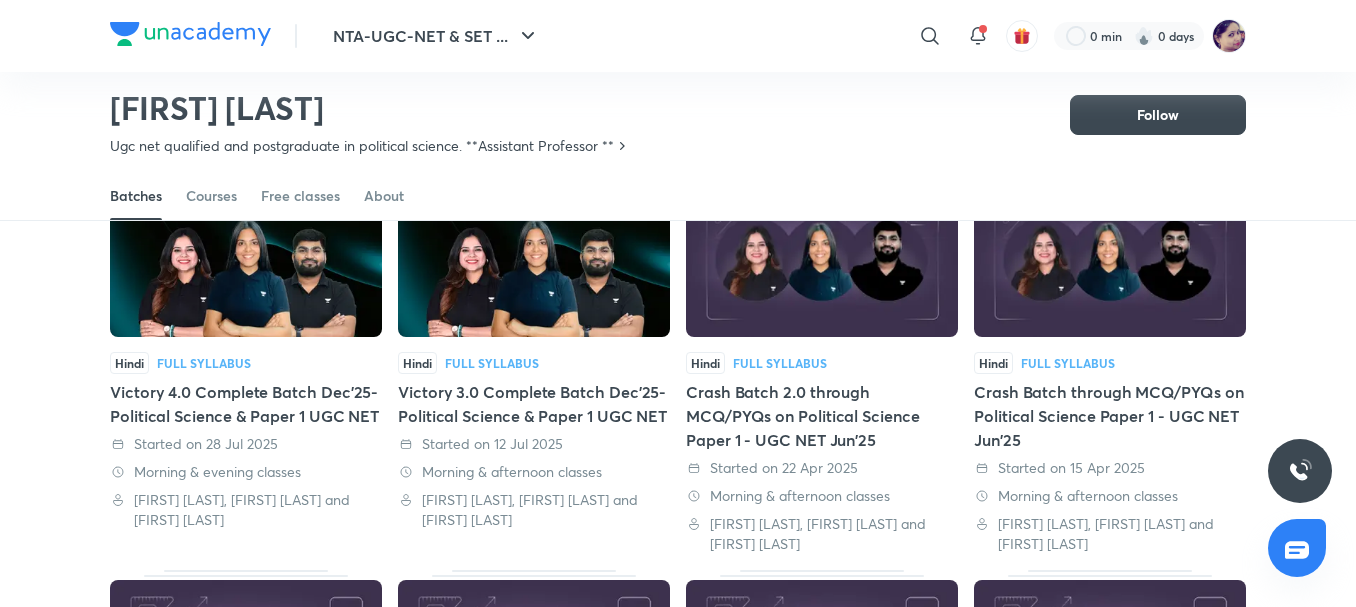 scroll, scrollTop: 166, scrollLeft: 0, axis: vertical 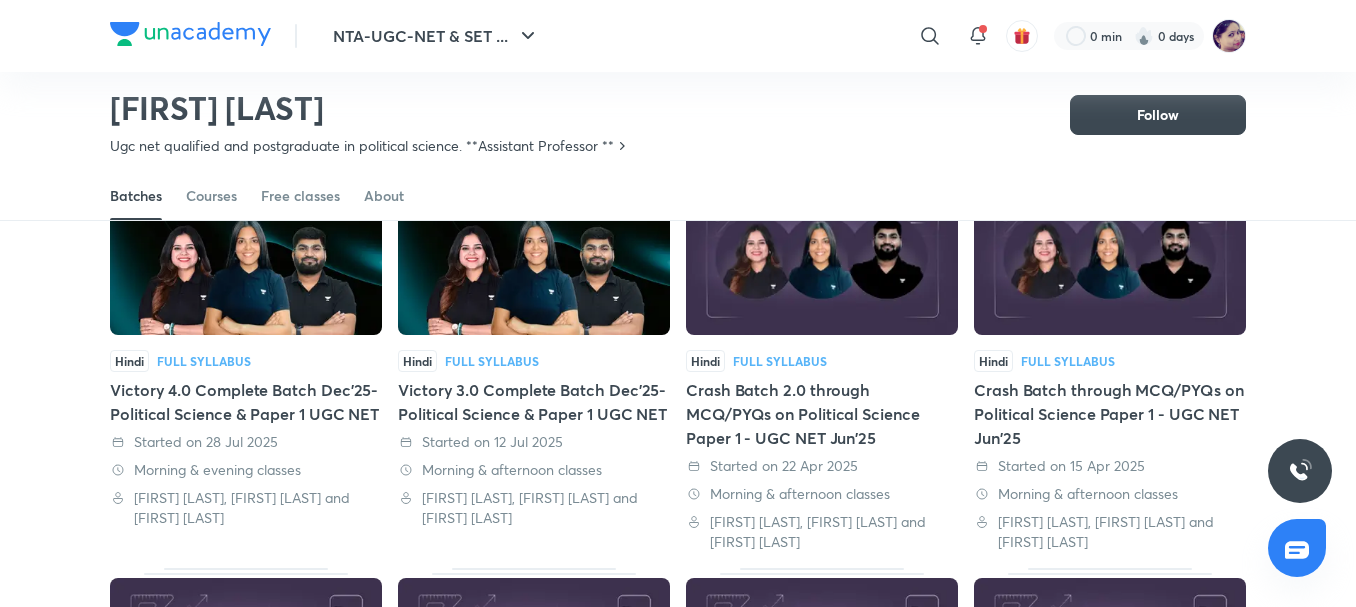 click at bounding box center [246, 257] 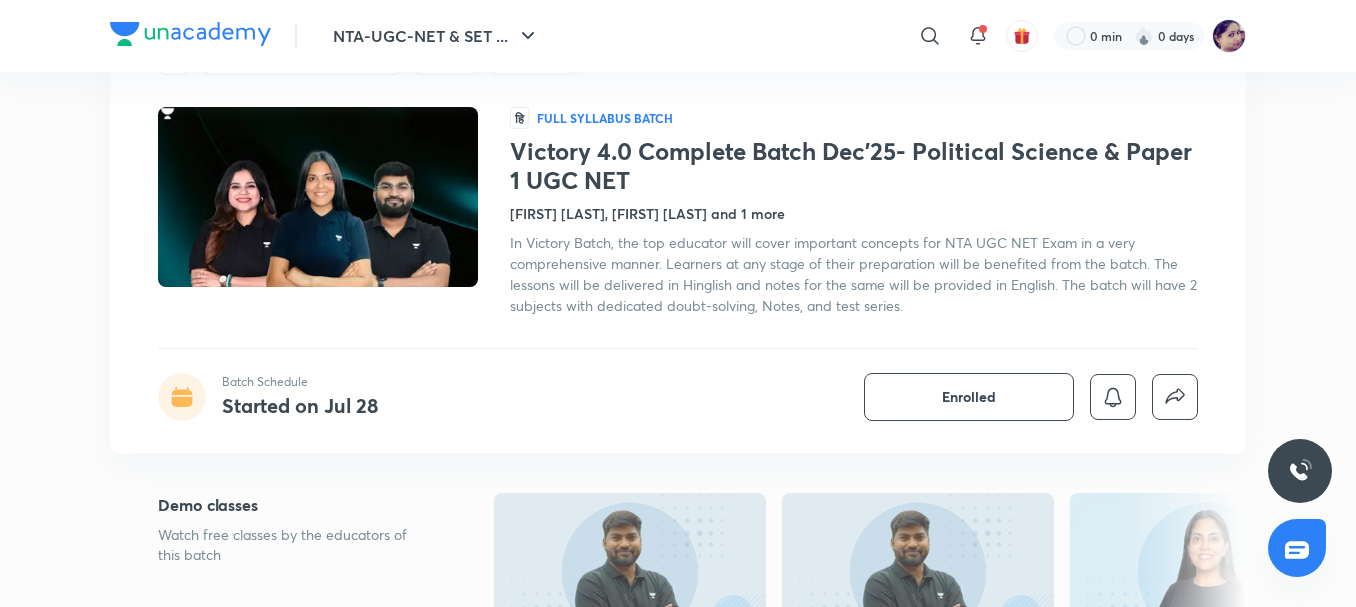 scroll, scrollTop: 0, scrollLeft: 0, axis: both 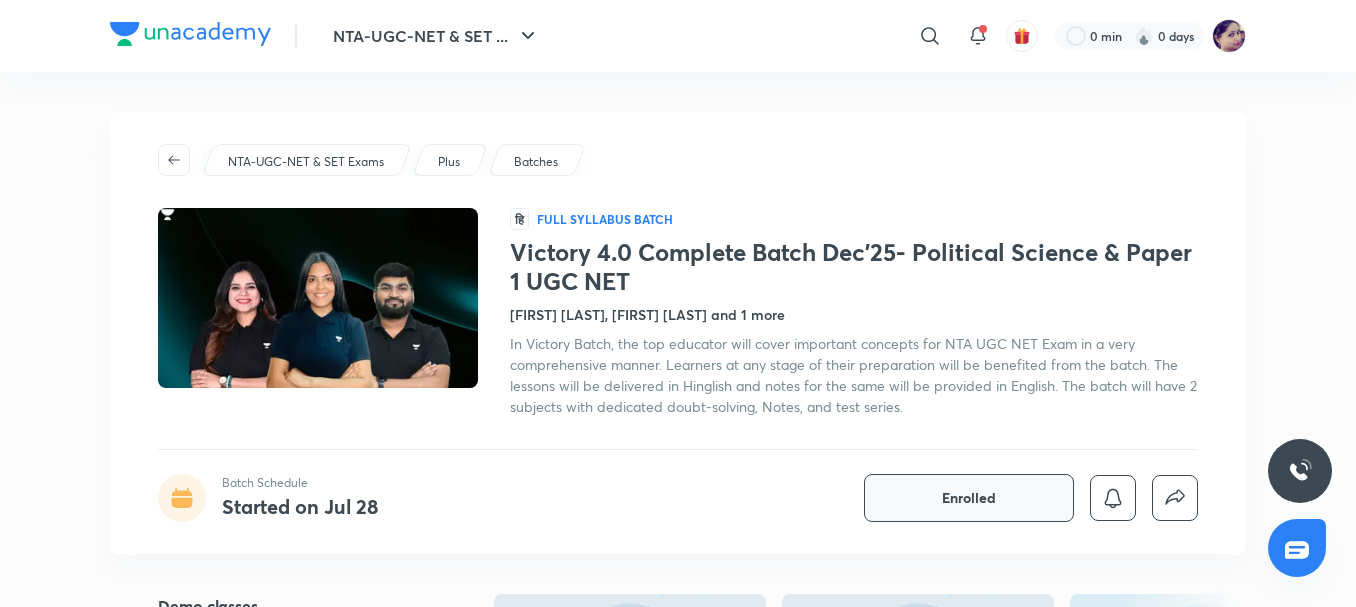 click on "Enrolled" at bounding box center [969, 498] 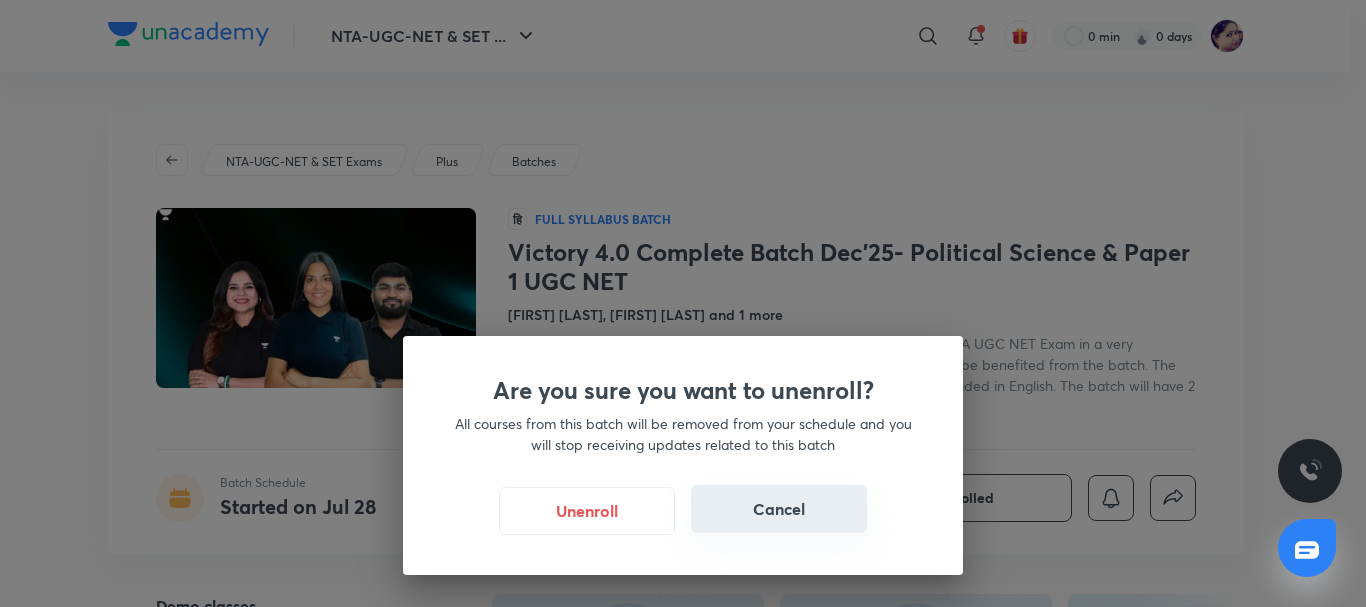 click on "Cancel" at bounding box center (779, 509) 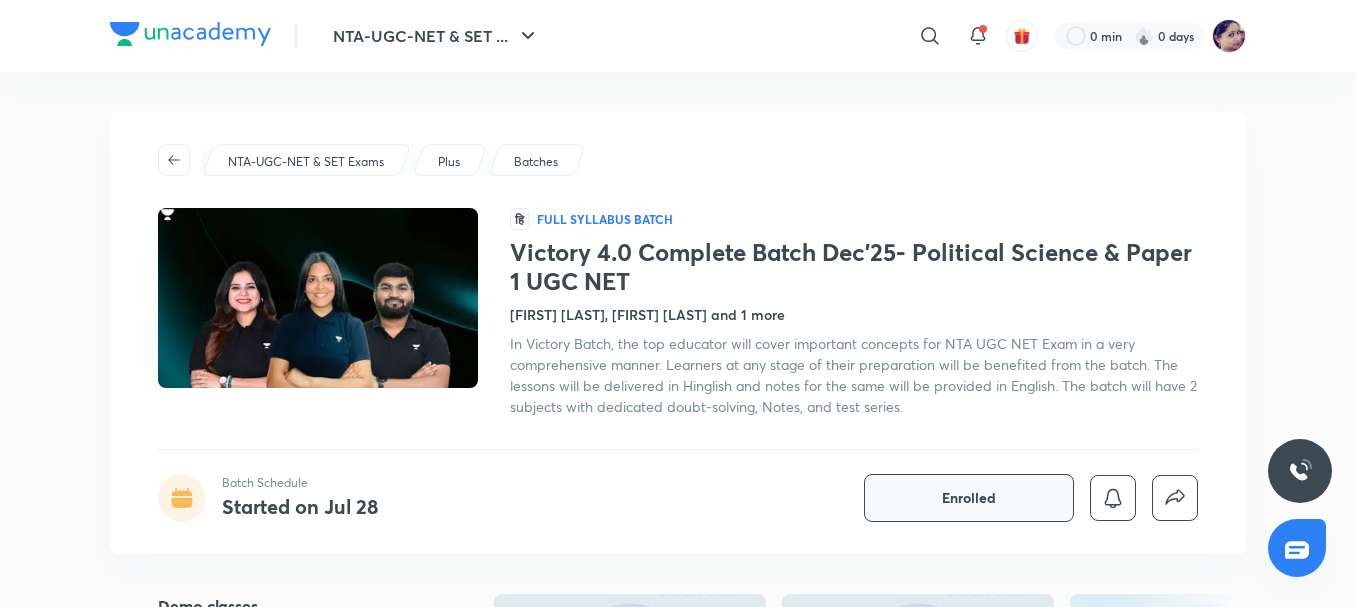 type 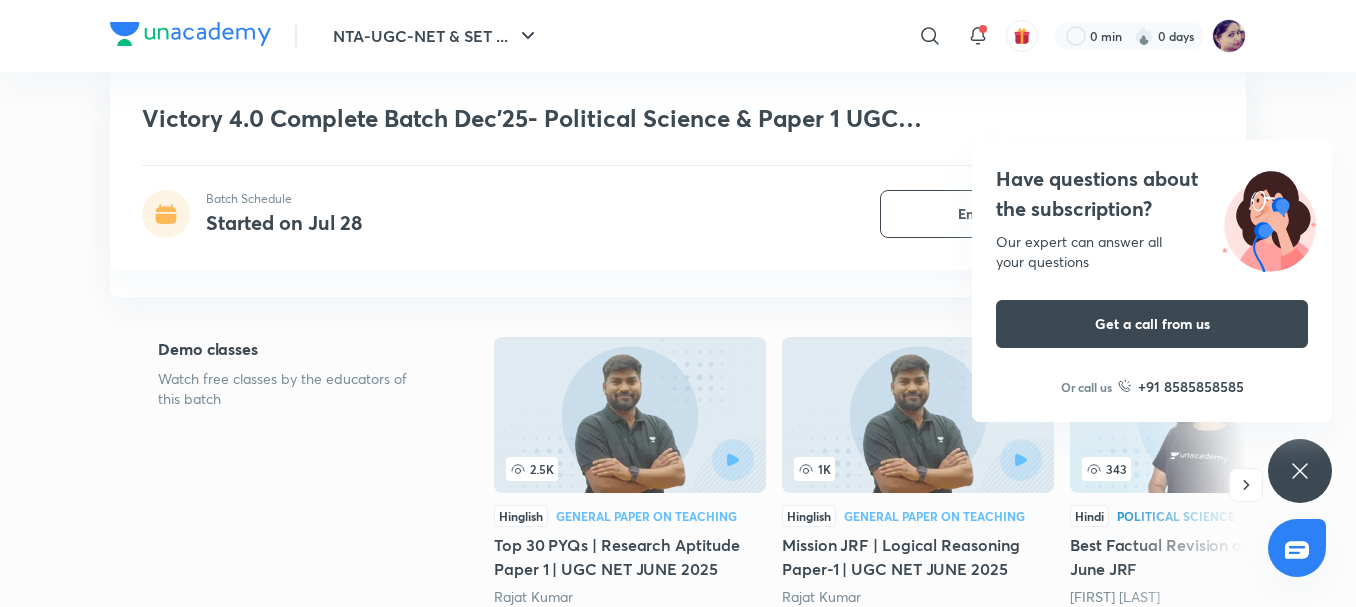 scroll, scrollTop: 400, scrollLeft: 0, axis: vertical 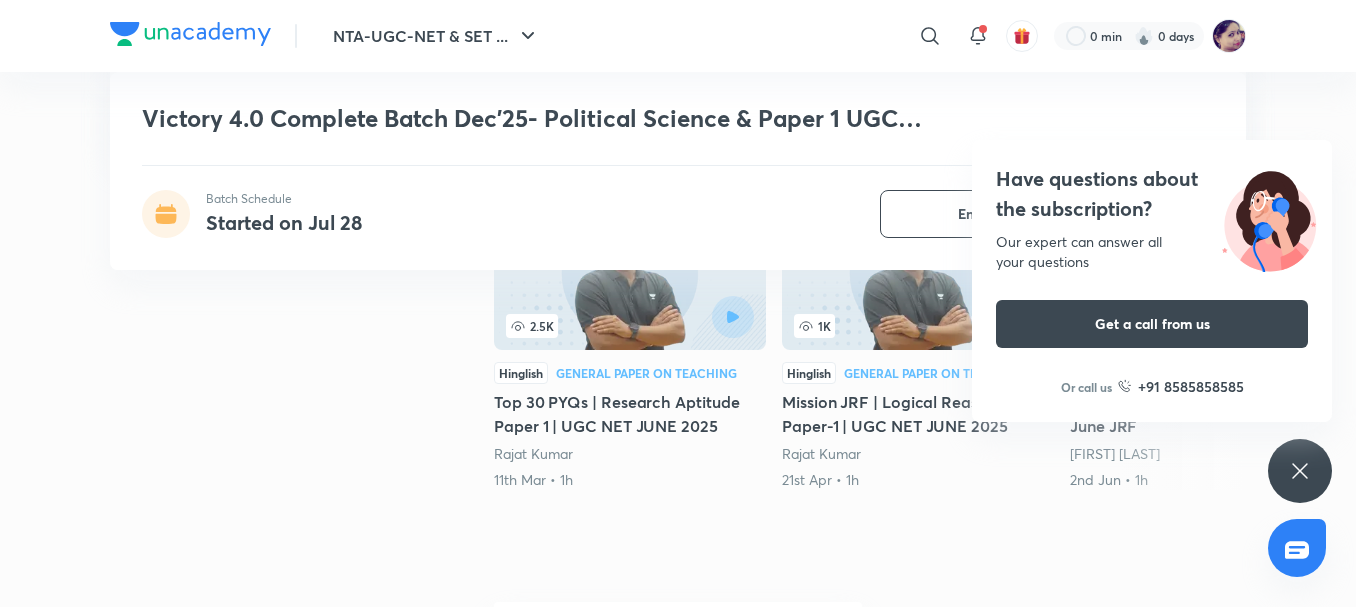 click on "Have questions about the subscription? Our expert can answer all your questions Get a call from us Or call us +91 8585858585" at bounding box center (1300, 471) 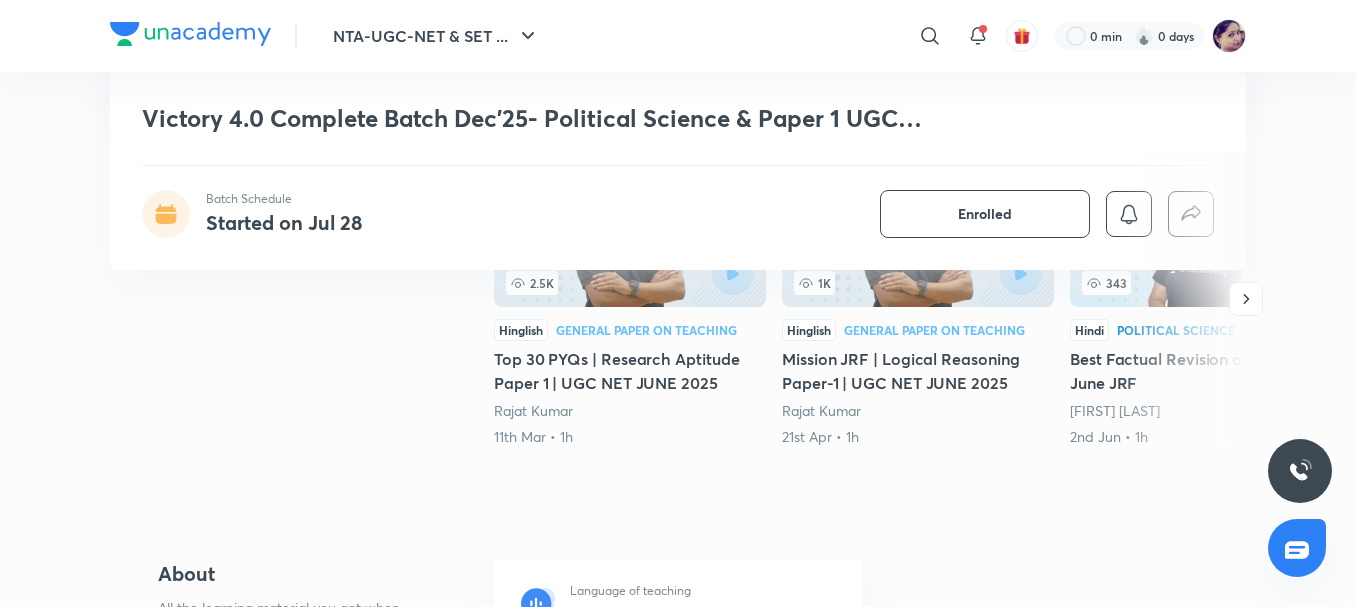 scroll, scrollTop: 440, scrollLeft: 0, axis: vertical 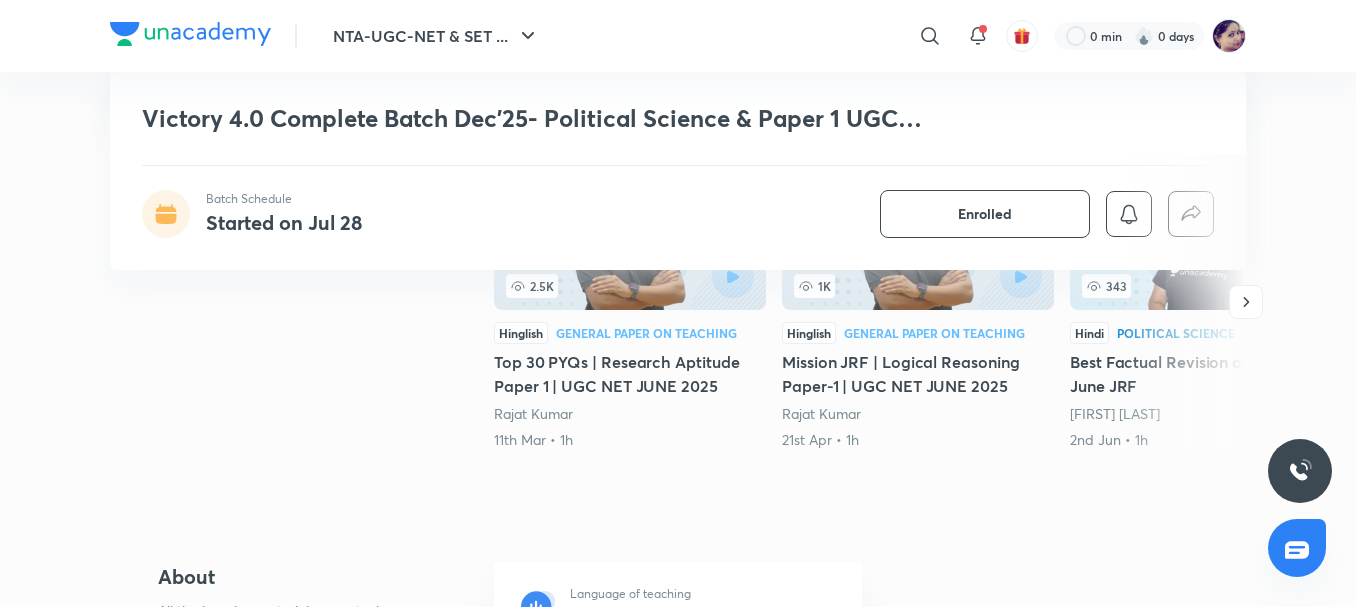 click on "Demo classes   Watch free classes by the educators of this batch" at bounding box center (294, 306) 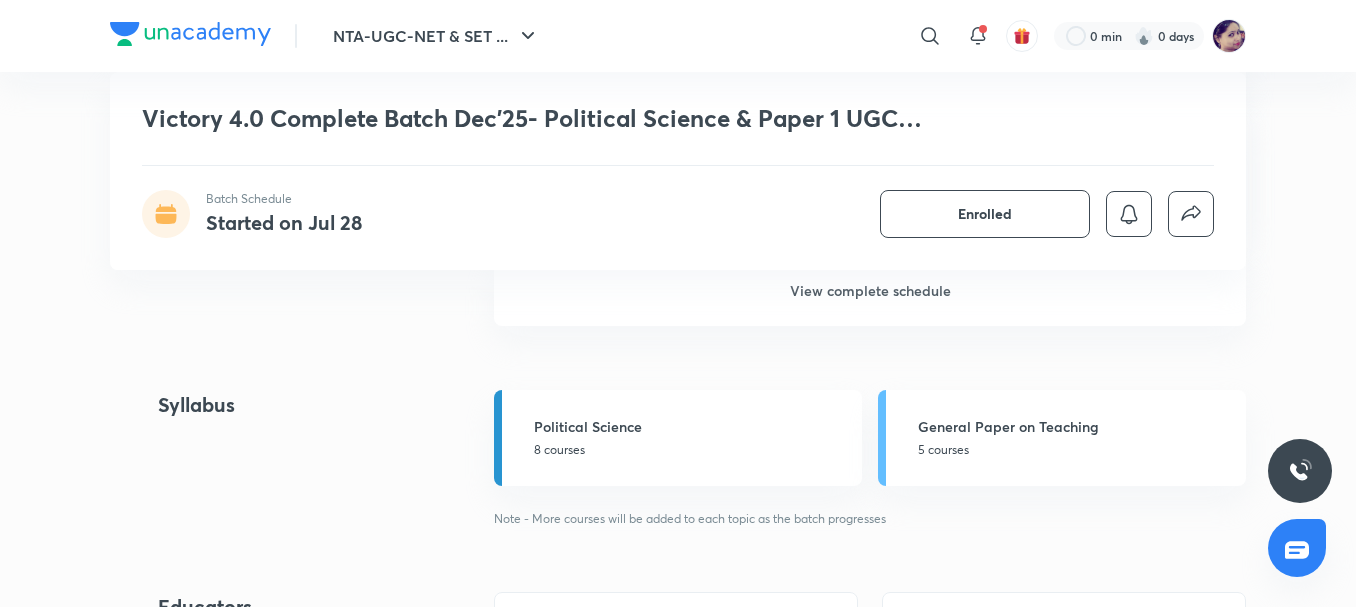 scroll, scrollTop: 1760, scrollLeft: 0, axis: vertical 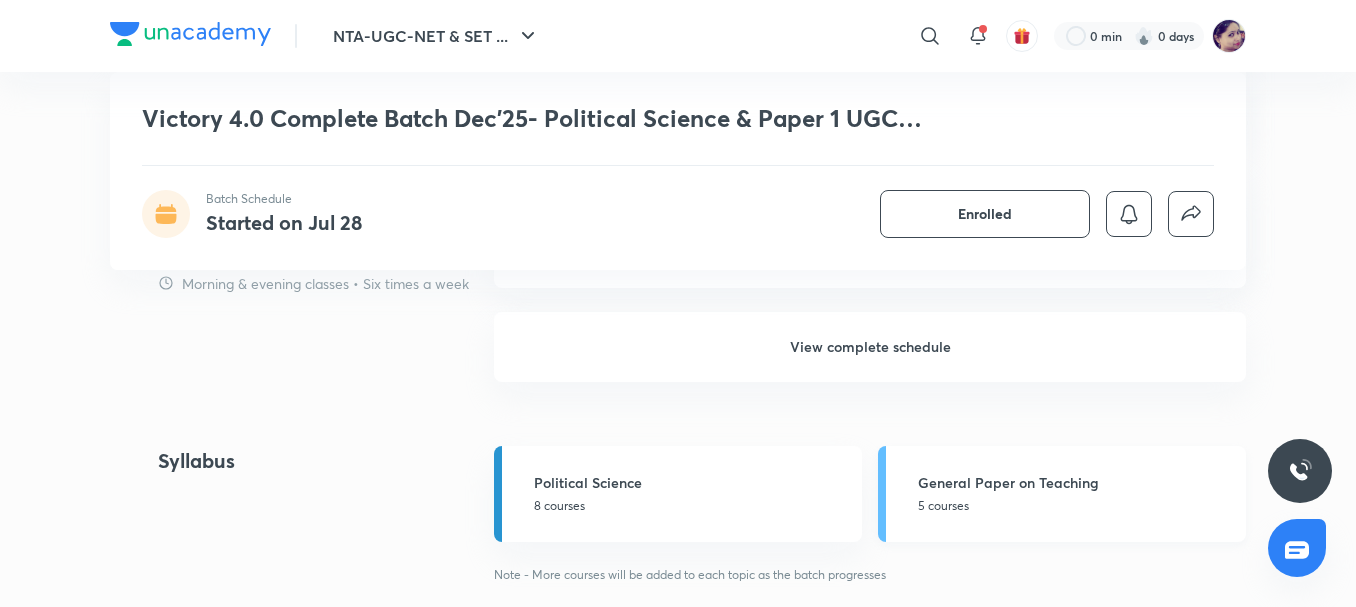 click on "General Paper on Teaching" at bounding box center [1076, 482] 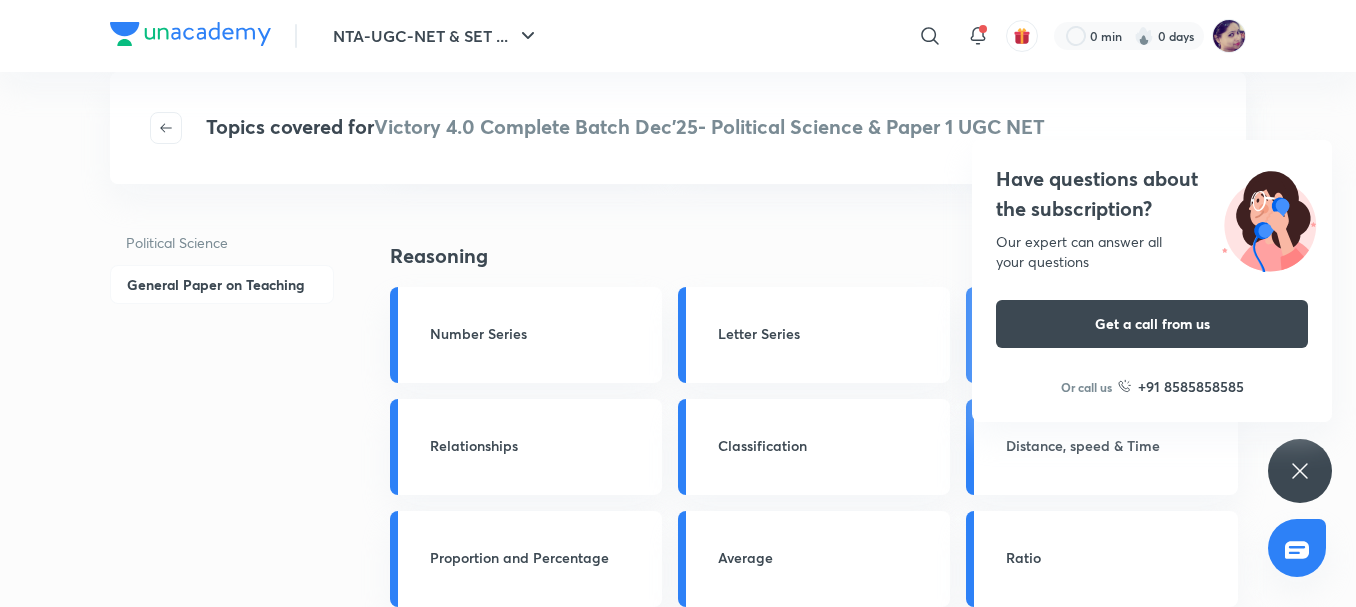 scroll, scrollTop: 960, scrollLeft: 0, axis: vertical 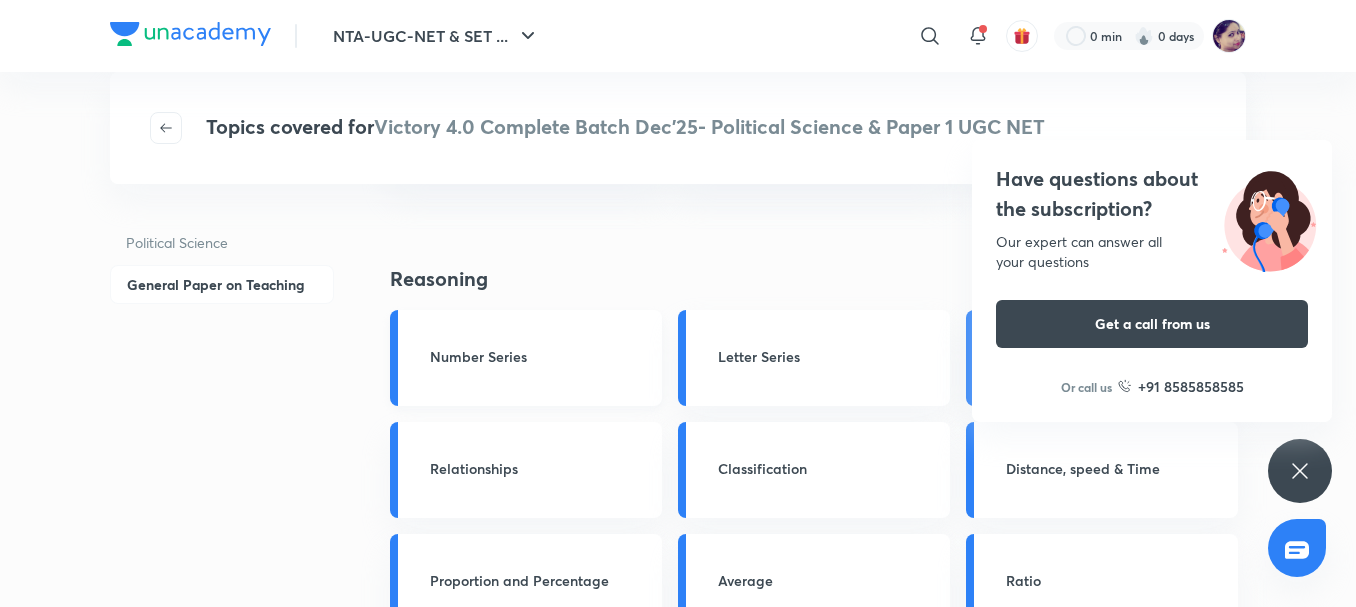 click on "Number Series" at bounding box center (540, 358) 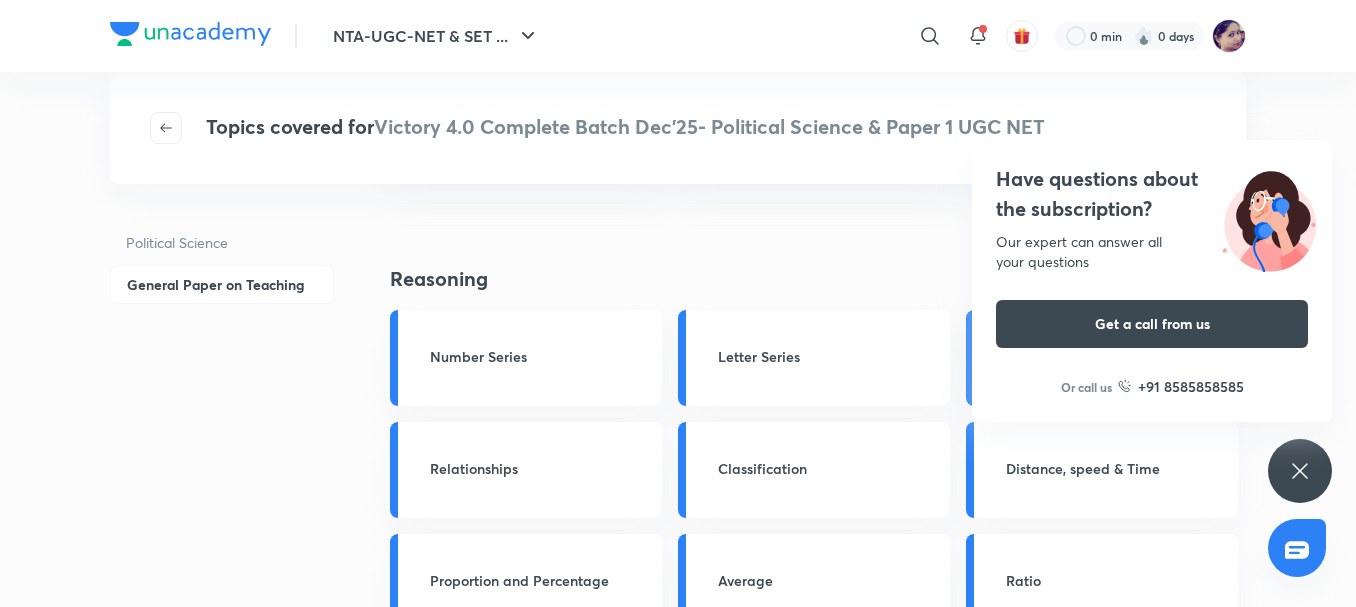 click on "Have questions about the subscription? Our expert can answer all your questions Get a call from us Or call us +91 8585858585" at bounding box center (1300, 471) 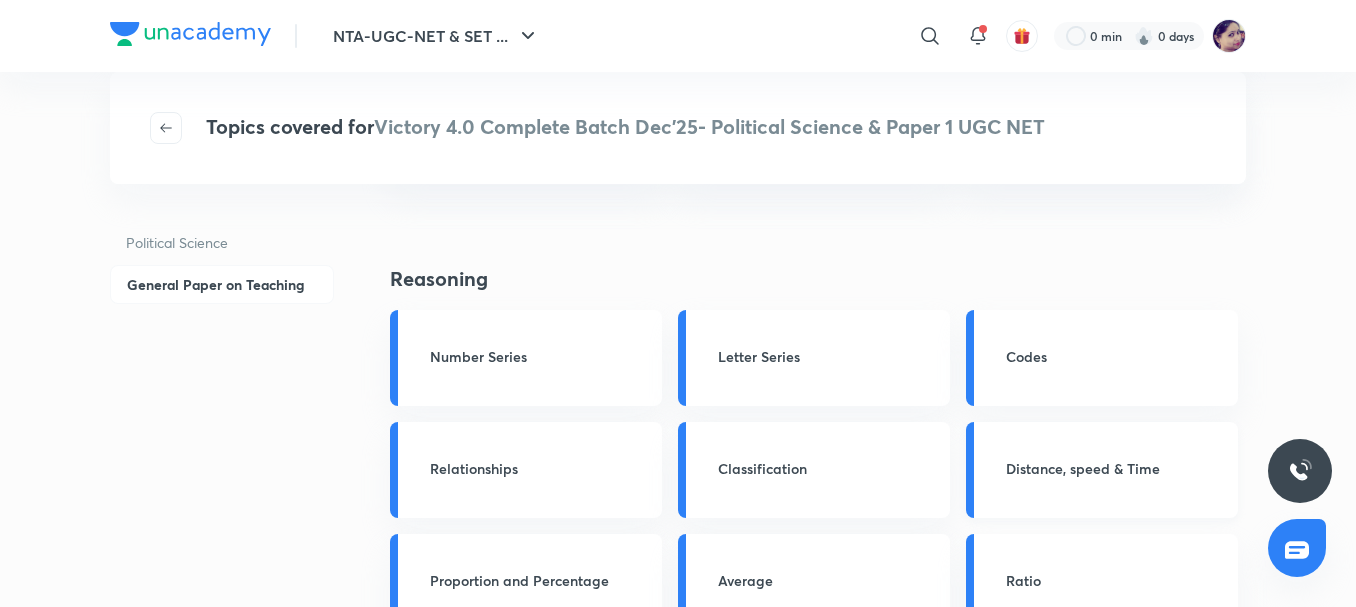 click on "Distance, speed & Time" at bounding box center [1116, 468] 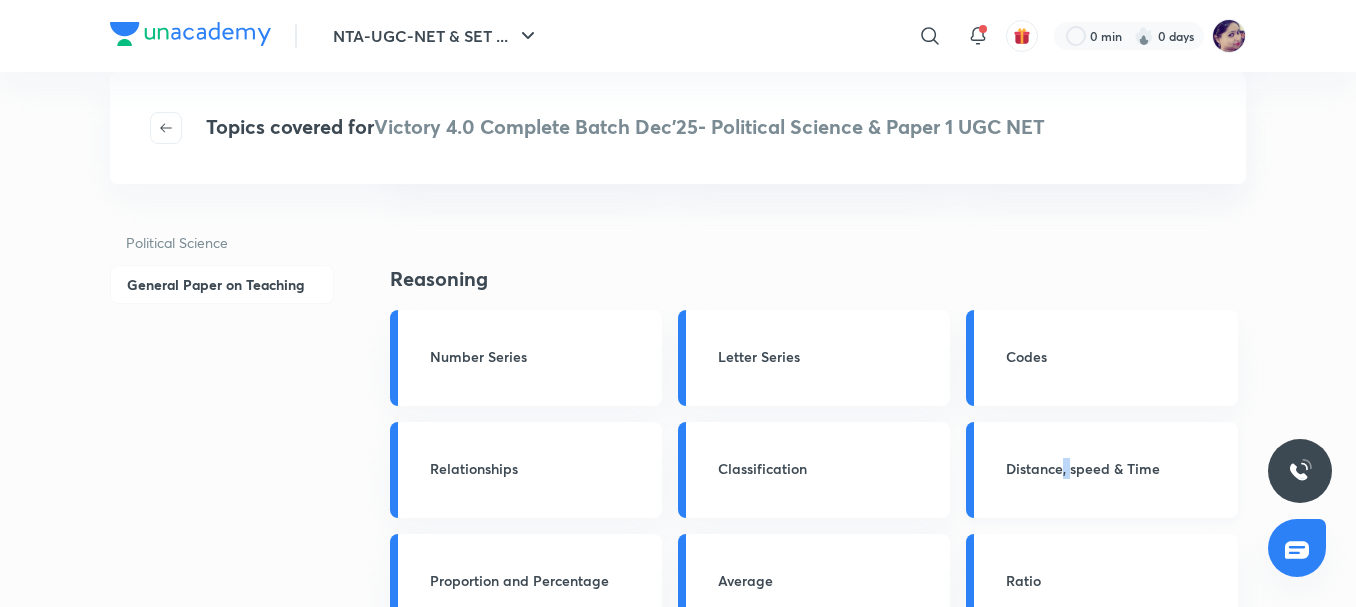 click on "Distance, speed & Time" at bounding box center (1116, 468) 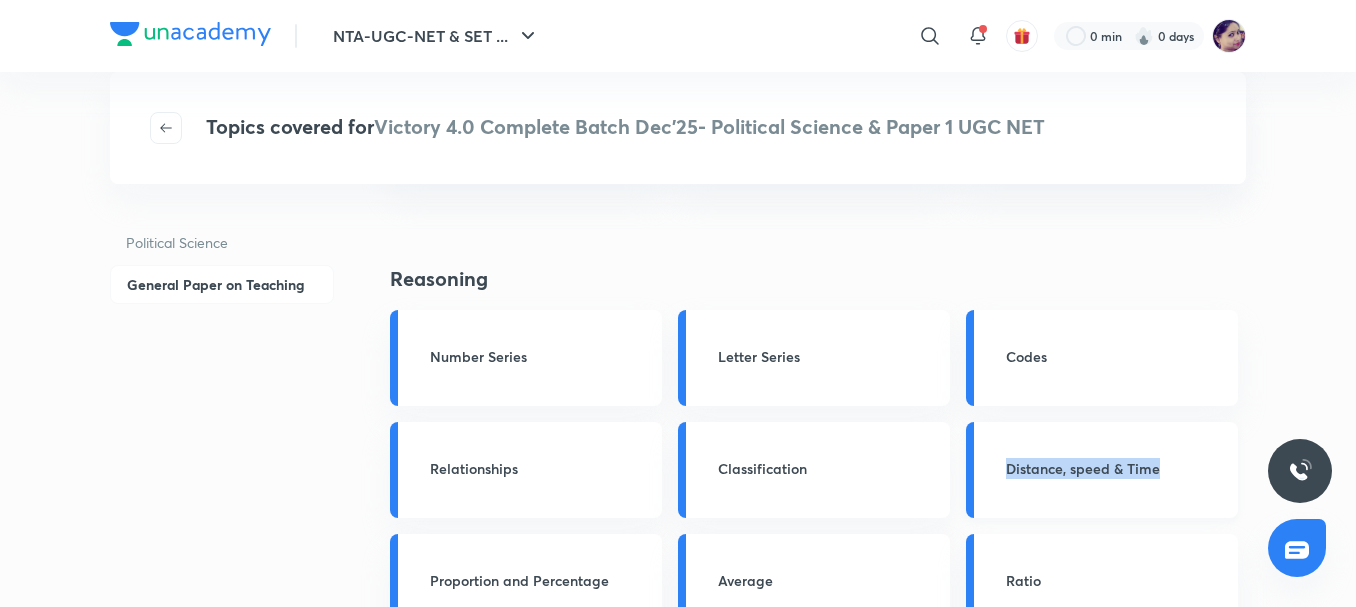 click on "Distance, speed & Time" at bounding box center (1116, 468) 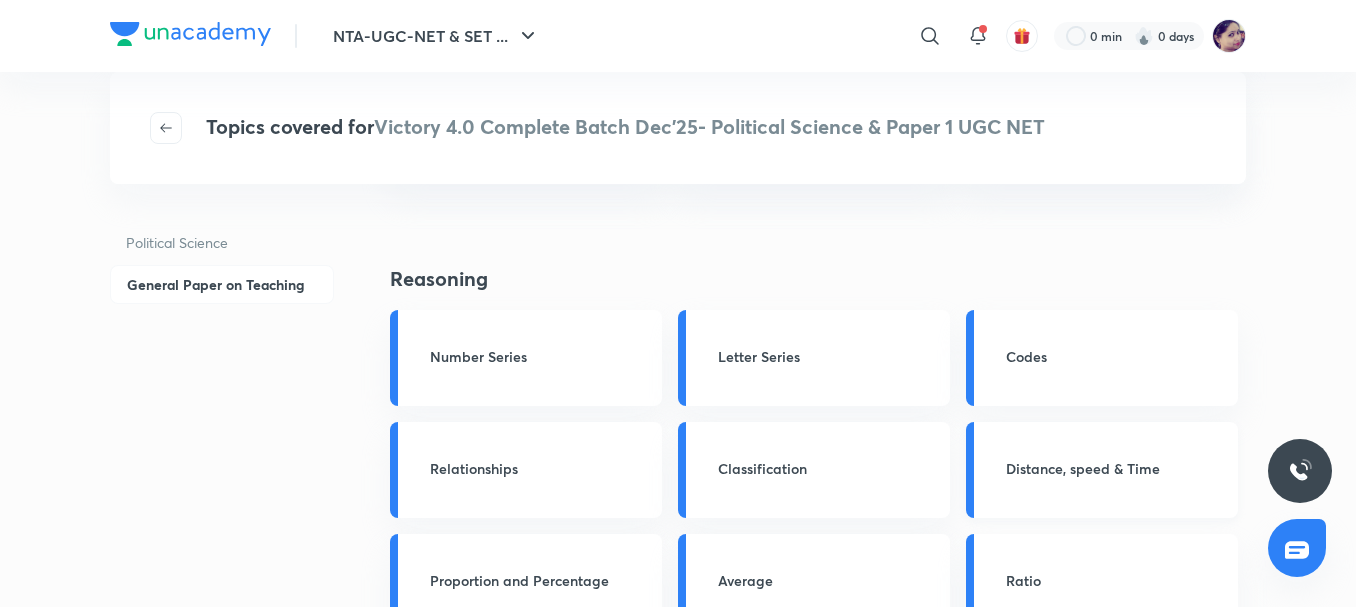 click on "Distance, speed & Time" at bounding box center (1102, 470) 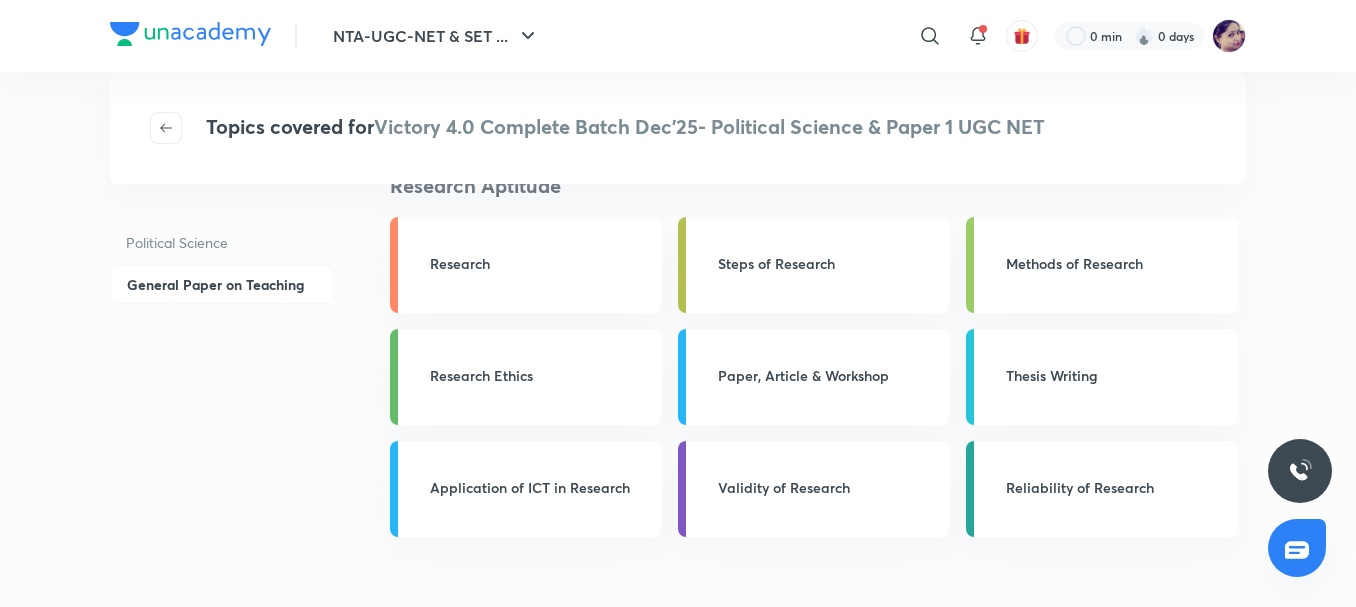 scroll, scrollTop: 0, scrollLeft: 0, axis: both 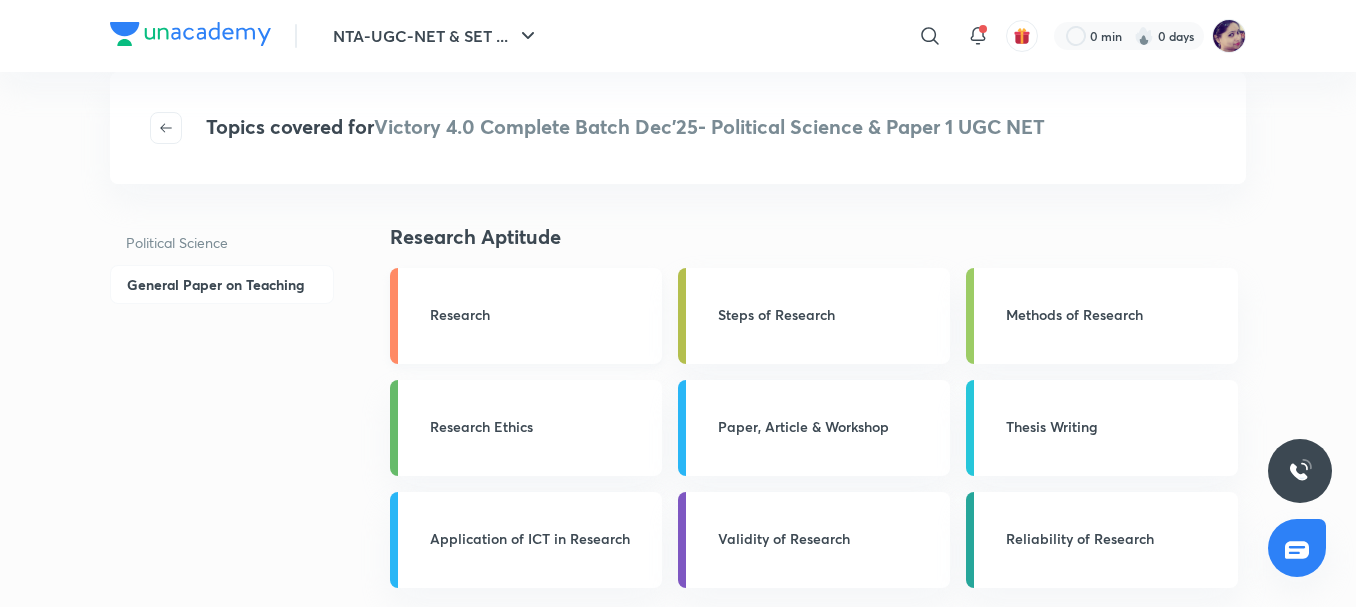 click on "Research" at bounding box center (540, 314) 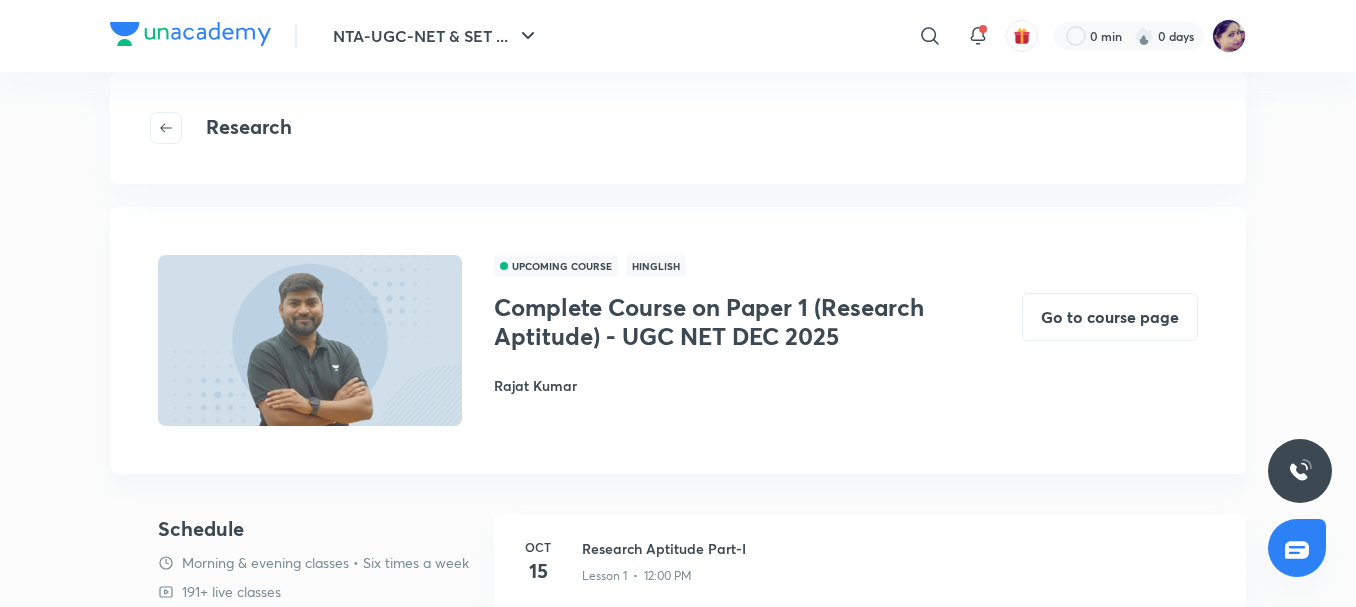 scroll, scrollTop: 0, scrollLeft: 0, axis: both 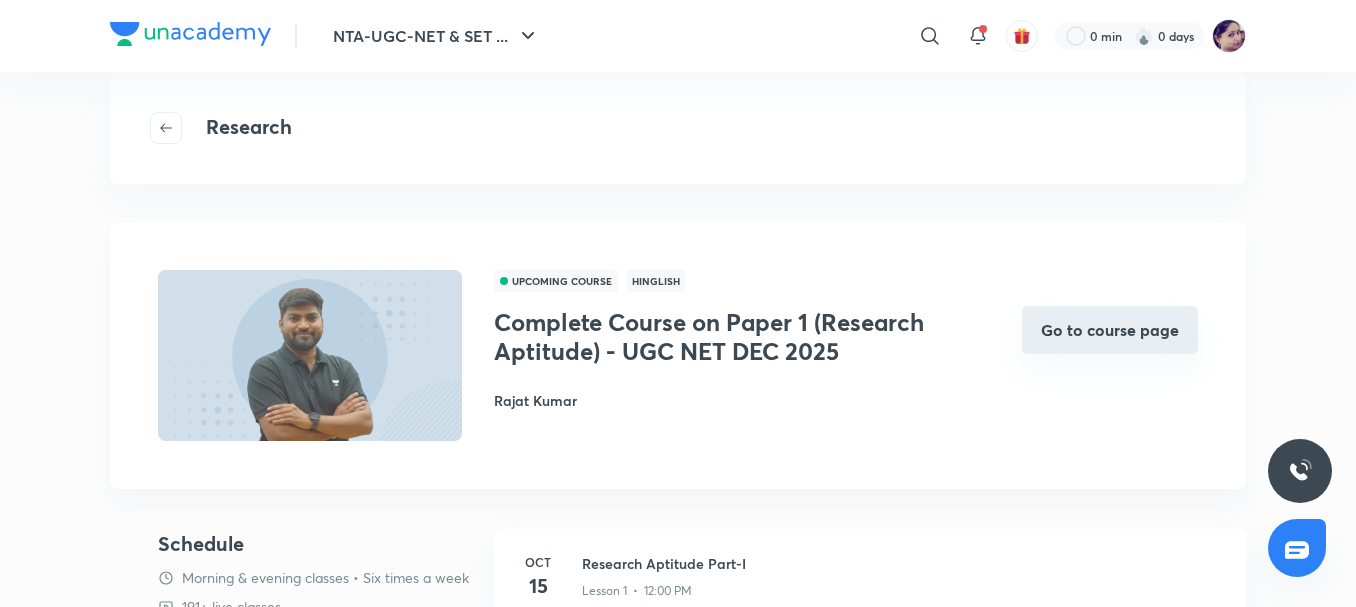click on "Go to course page" at bounding box center (1110, 330) 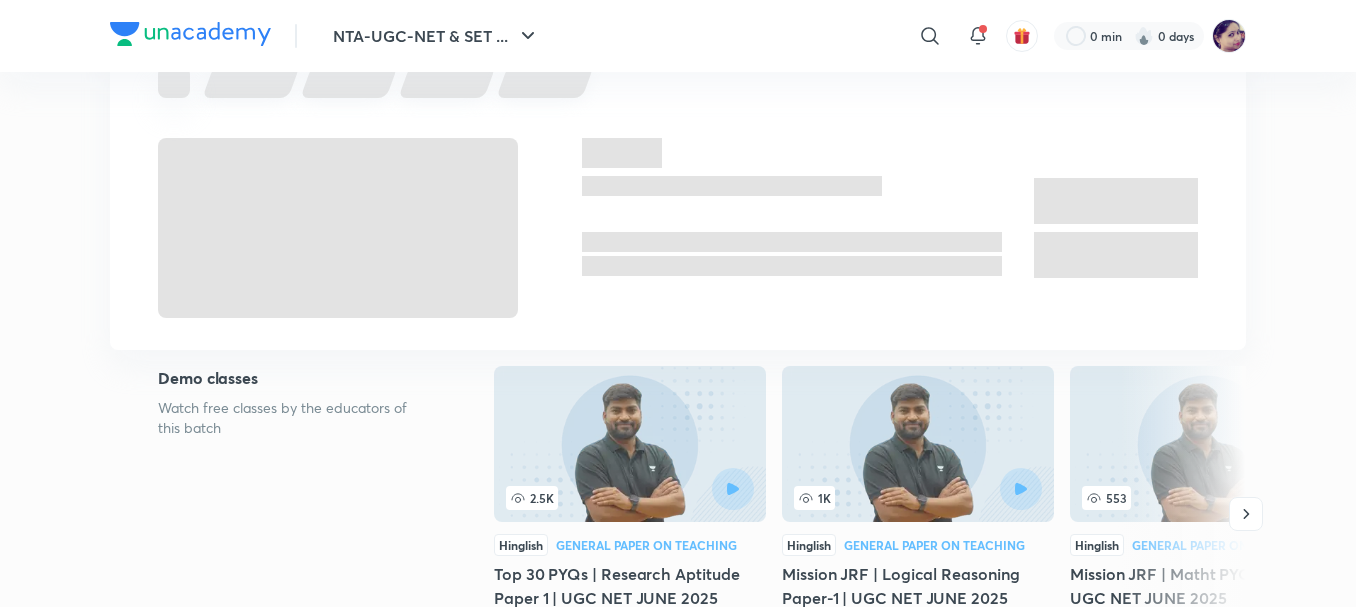 scroll, scrollTop: 0, scrollLeft: 0, axis: both 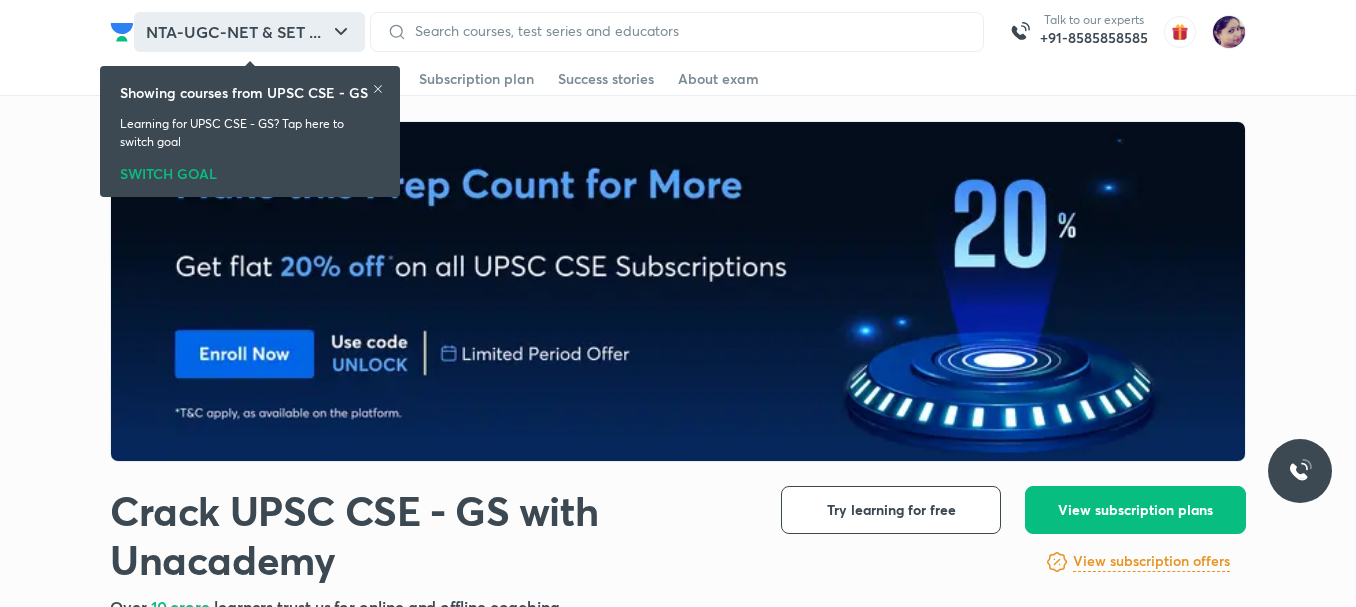 click 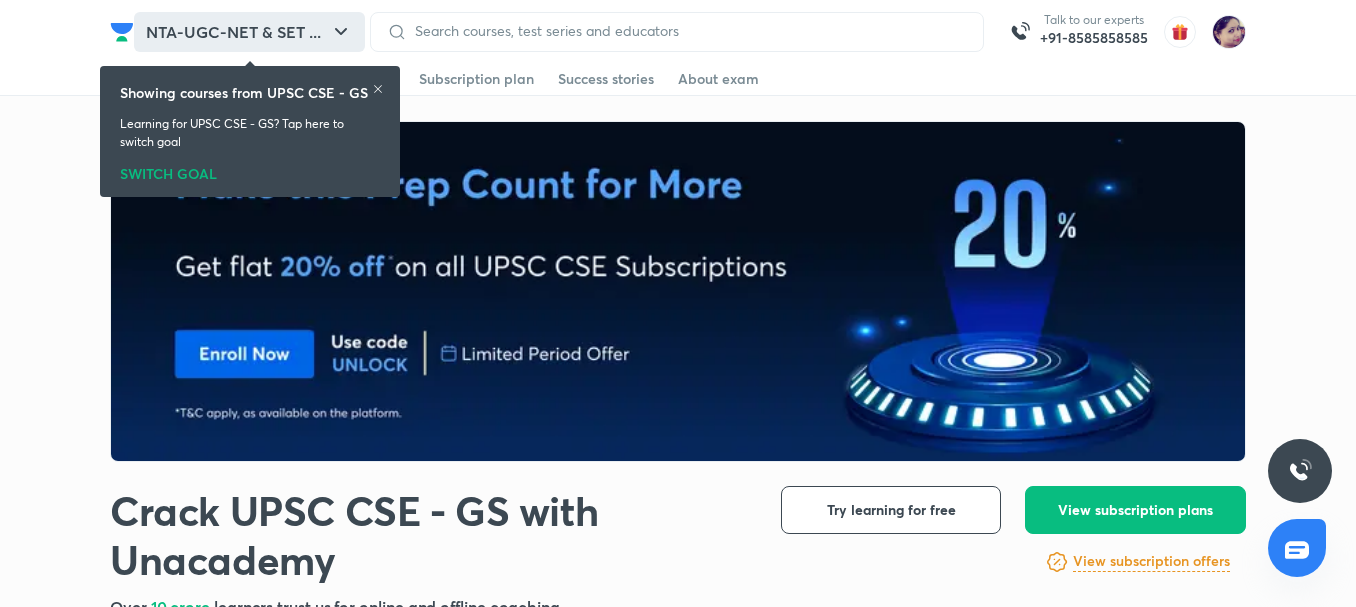 click 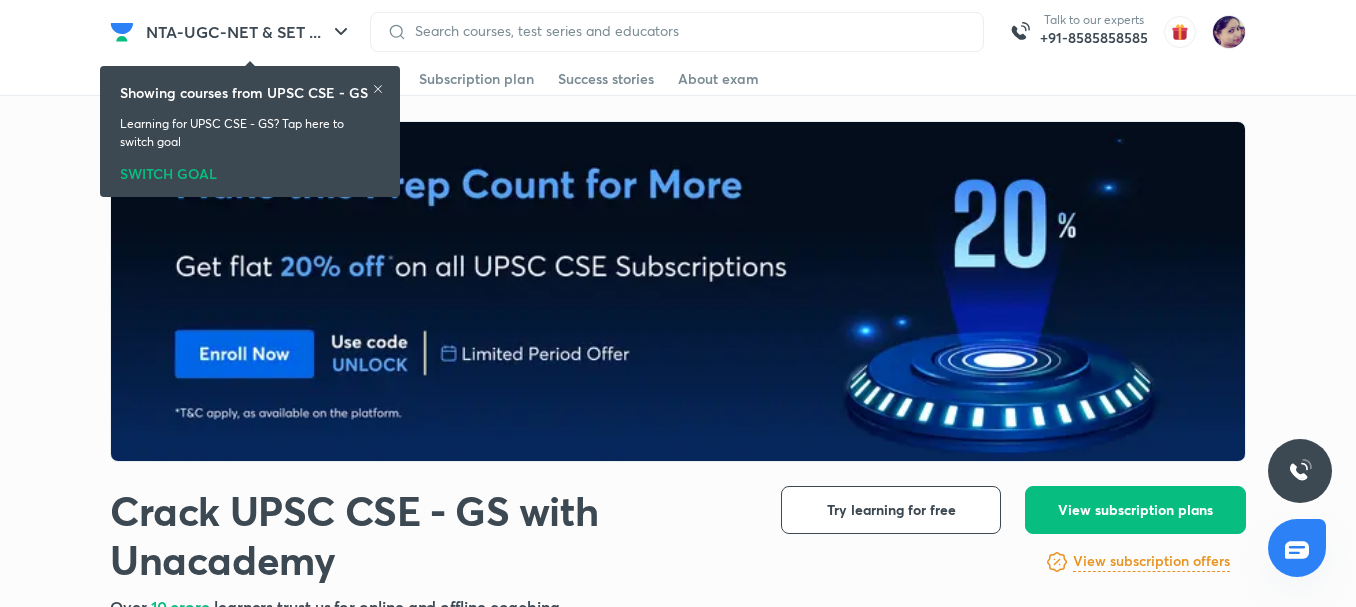 click 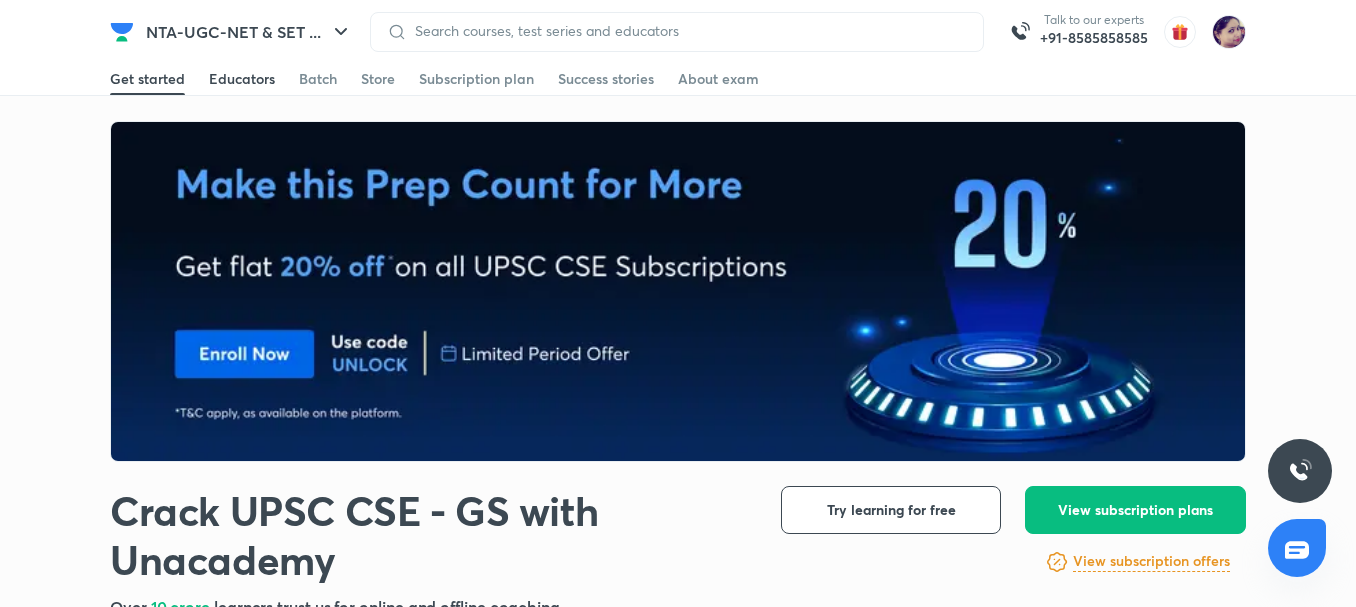 click on "Educators" at bounding box center [242, 79] 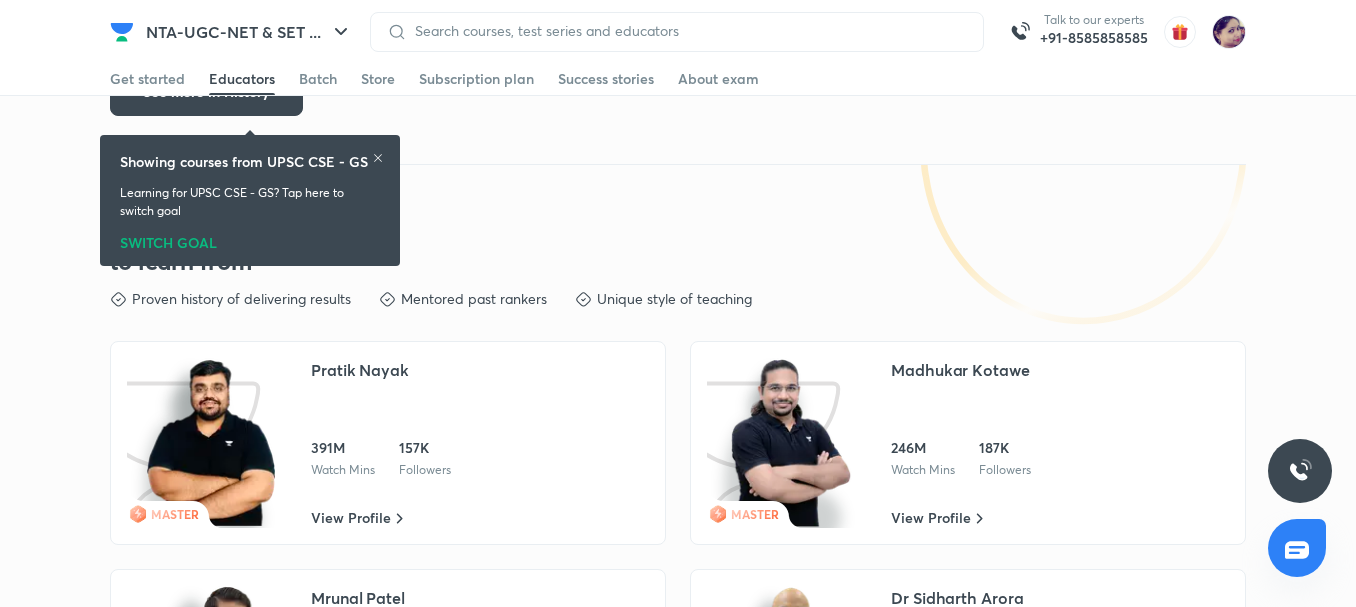 scroll, scrollTop: 2919, scrollLeft: 0, axis: vertical 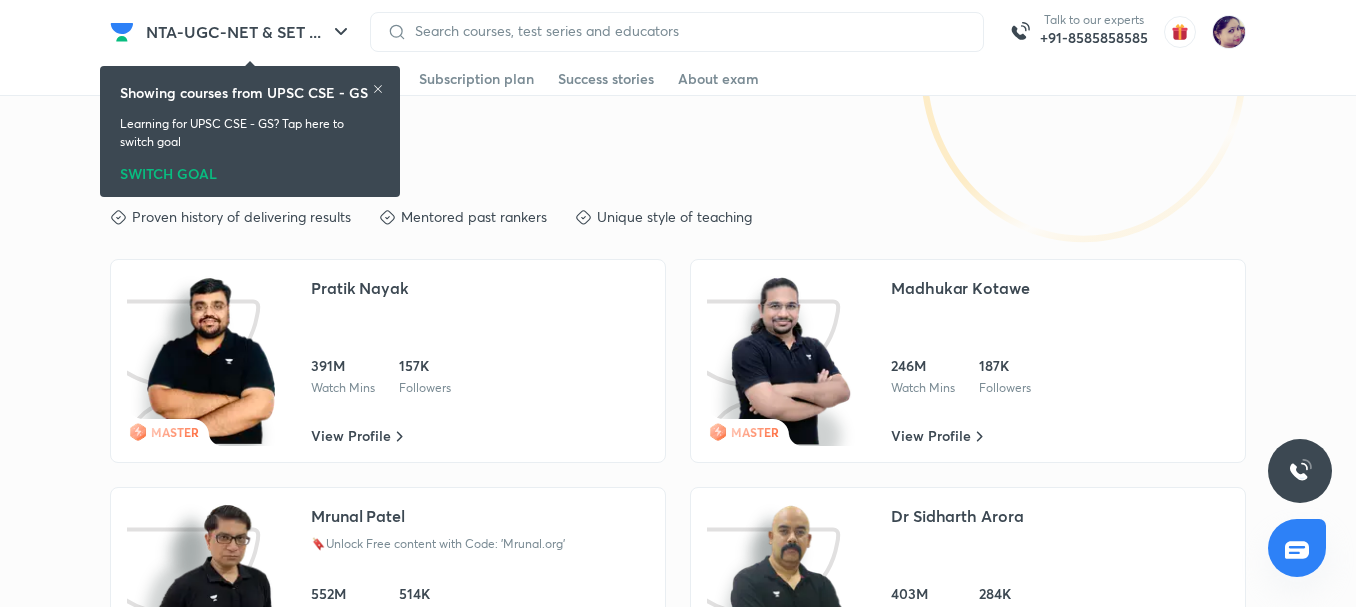 click 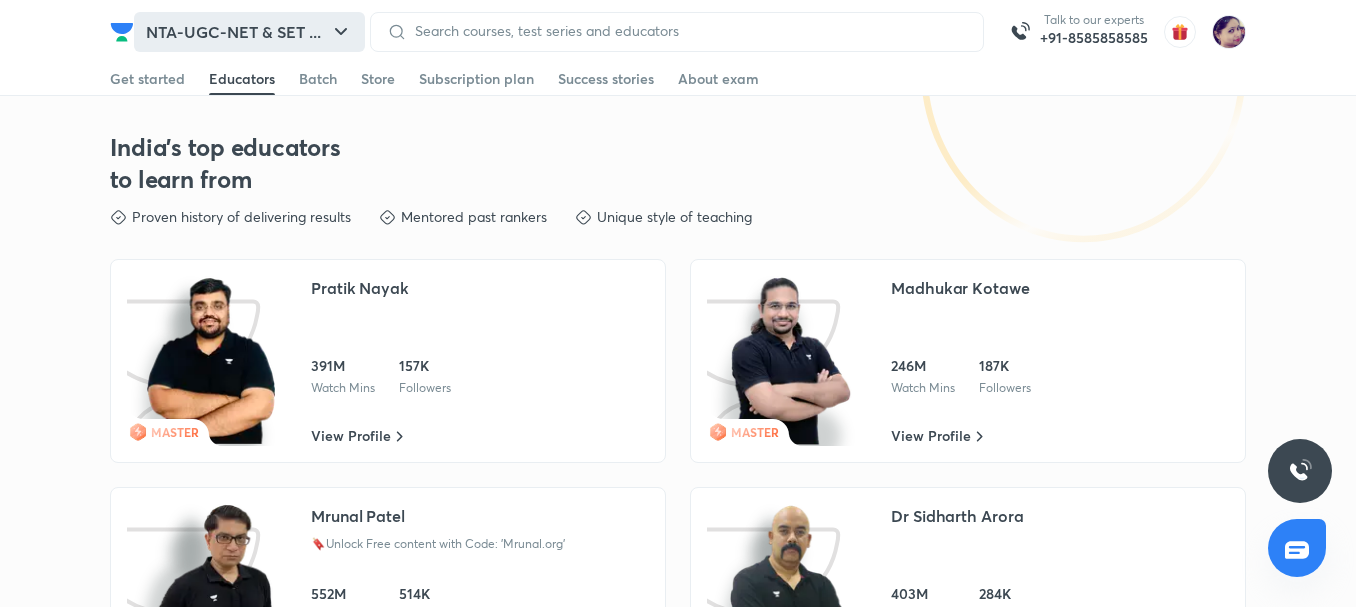 click 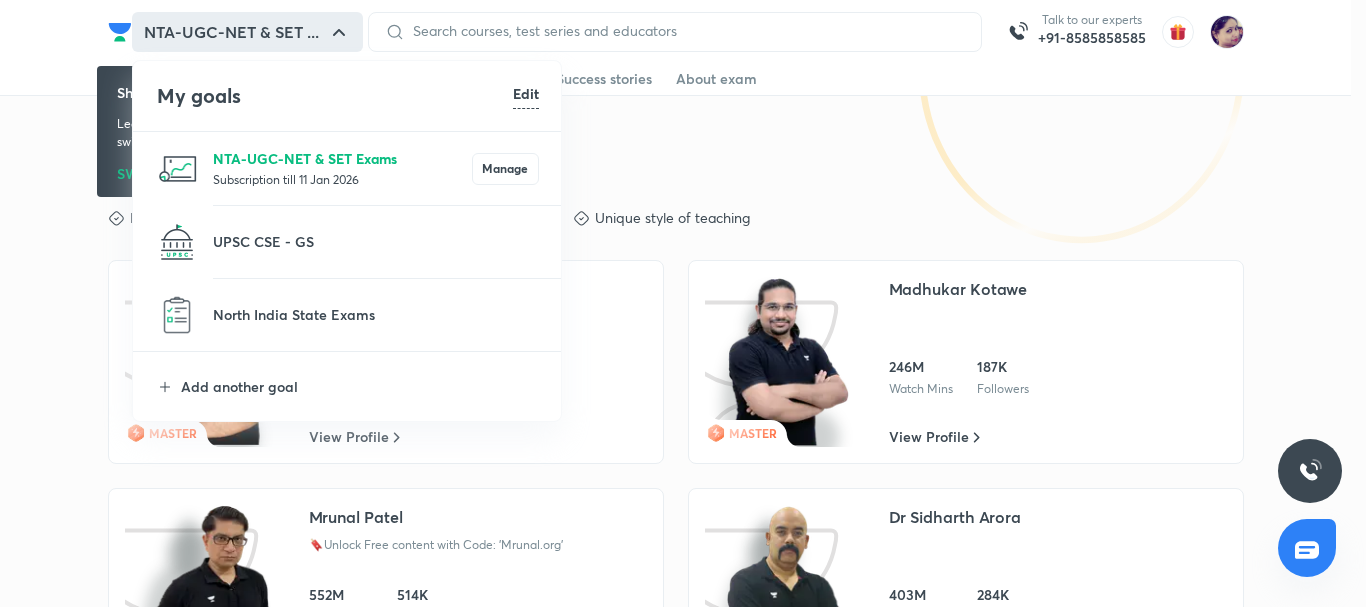 click on "NTA-UGC-NET & SET Exams" at bounding box center [342, 158] 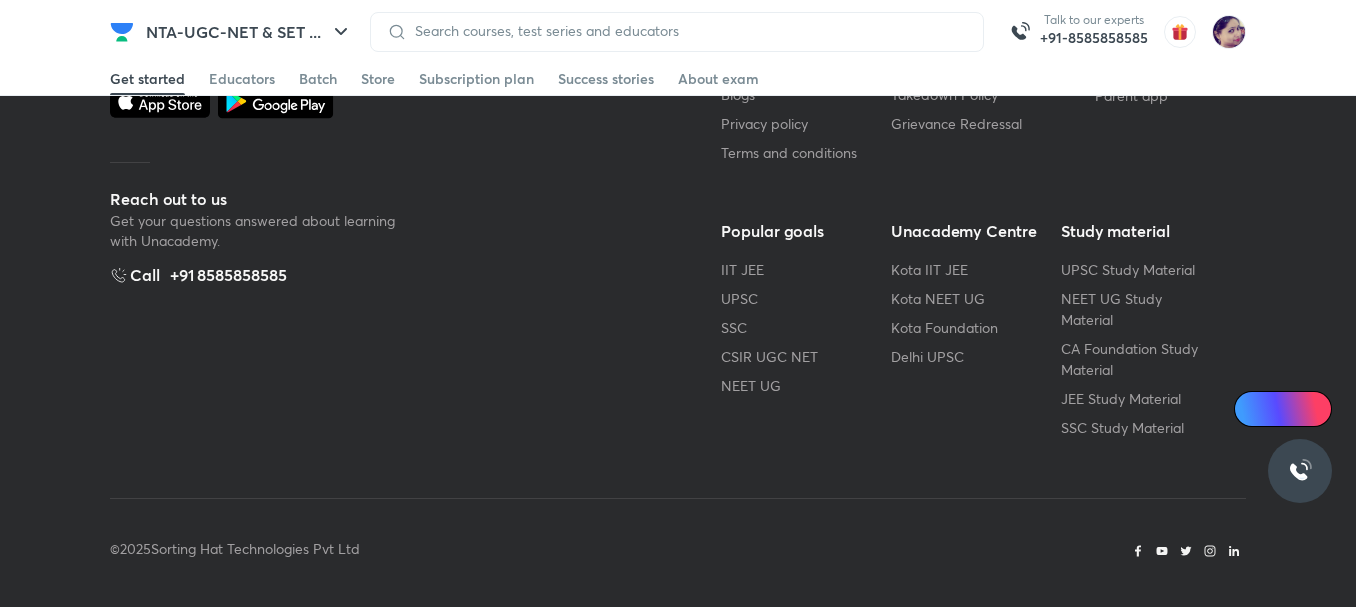 scroll, scrollTop: 0, scrollLeft: 0, axis: both 